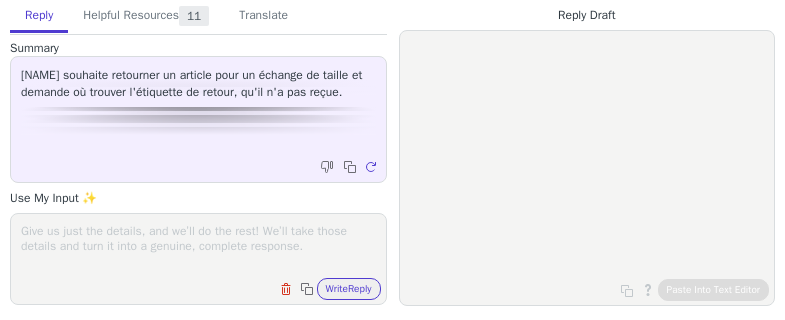 scroll, scrollTop: 0, scrollLeft: 0, axis: both 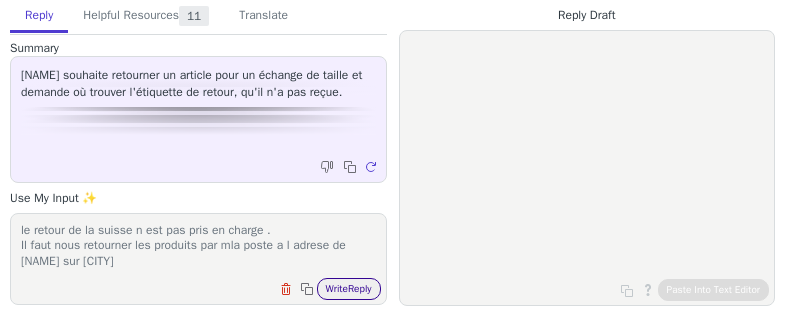 type on "le retour de la suisse n est pas pris en charge .
Il faut nous retourner les produits par mla poste a l adresse de pouget sur arbgens" 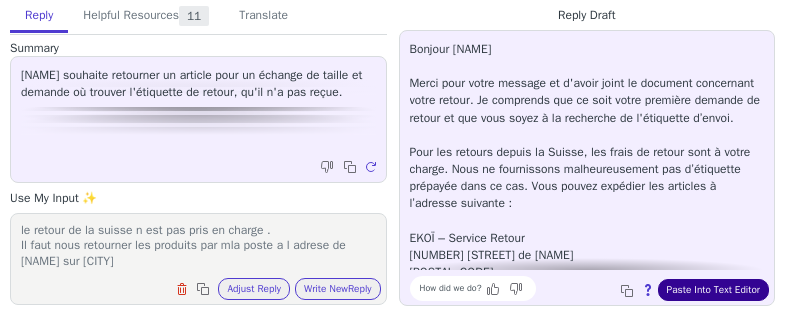 click on "Paste Into Text Editor" at bounding box center (713, 290) 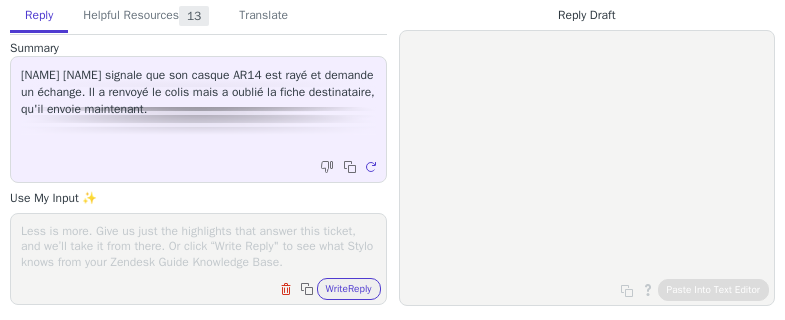 scroll, scrollTop: 0, scrollLeft: 0, axis: both 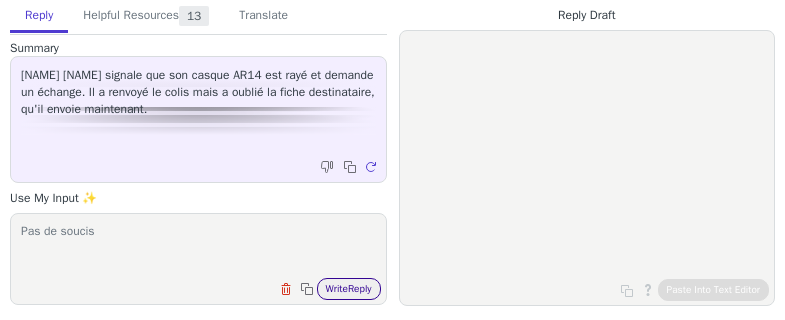 type on "Pas de soucis" 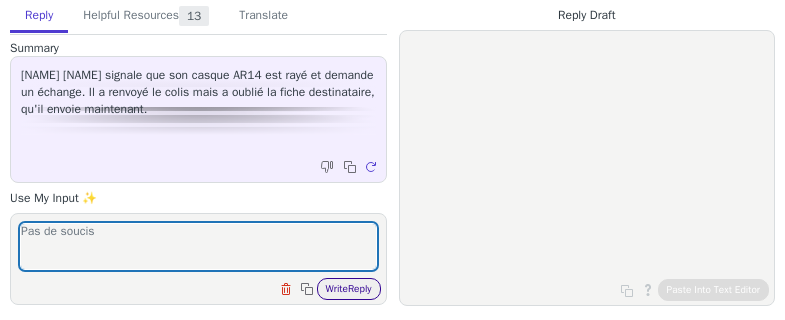 click on "Write  Reply" at bounding box center (349, 289) 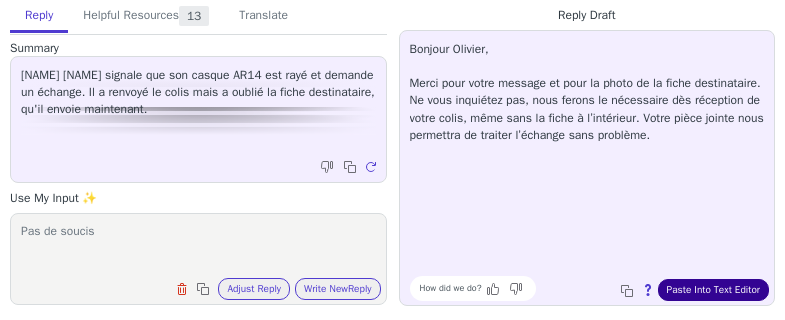 click on "Paste Into Text Editor" at bounding box center (713, 290) 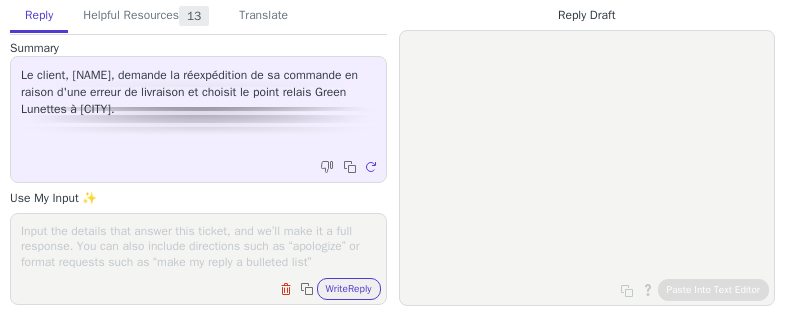 scroll, scrollTop: 0, scrollLeft: 0, axis: both 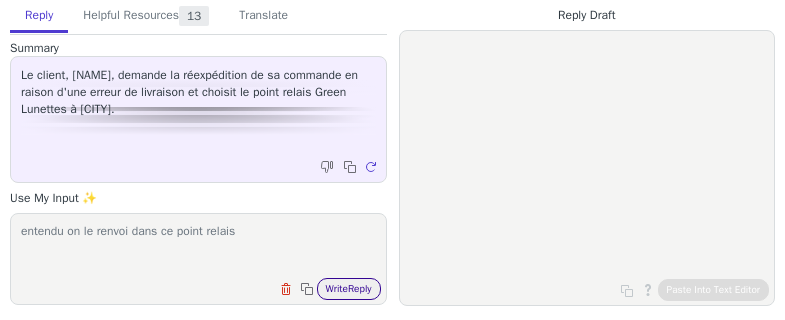 type on "entendu on le renvoi dans ce point relais" 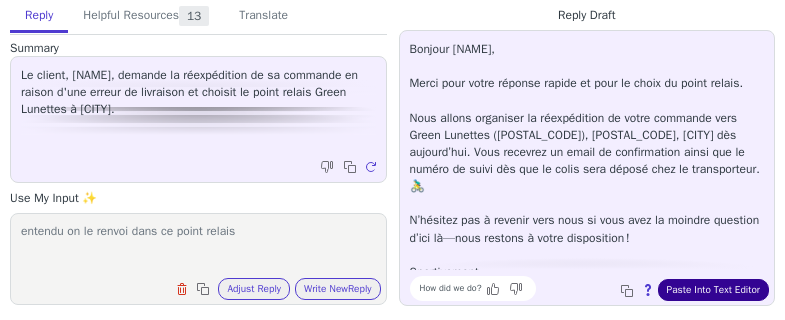 click on "Paste Into Text Editor" at bounding box center [713, 290] 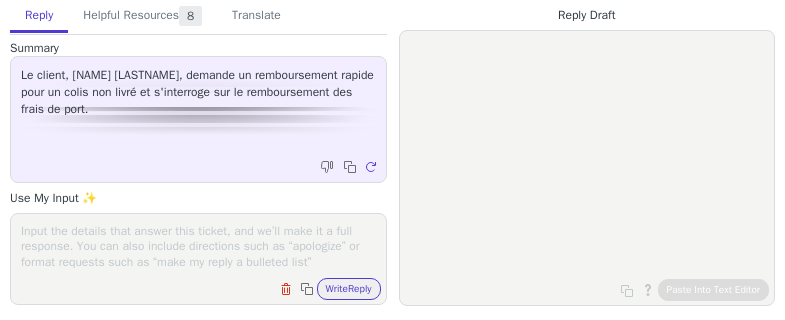 scroll, scrollTop: 0, scrollLeft: 0, axis: both 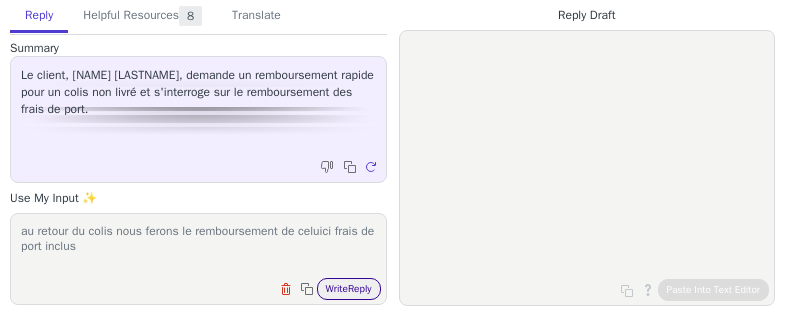 type on "au retour du colis nous ferons le remboursement de celuici frais de port inclus" 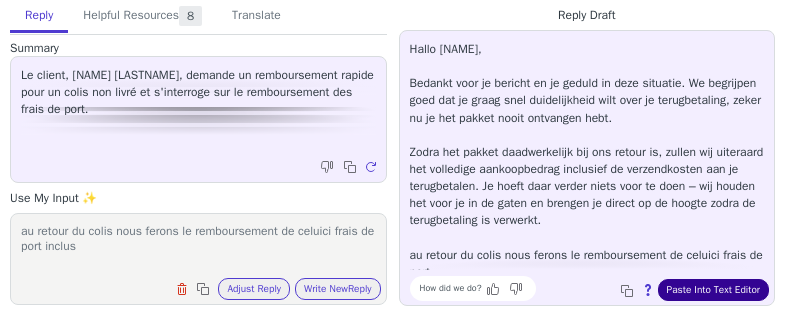 click on "Paste Into Text Editor" at bounding box center [713, 290] 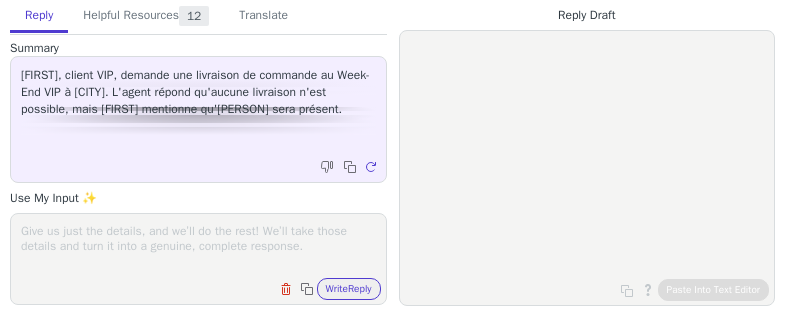 scroll, scrollTop: 0, scrollLeft: 0, axis: both 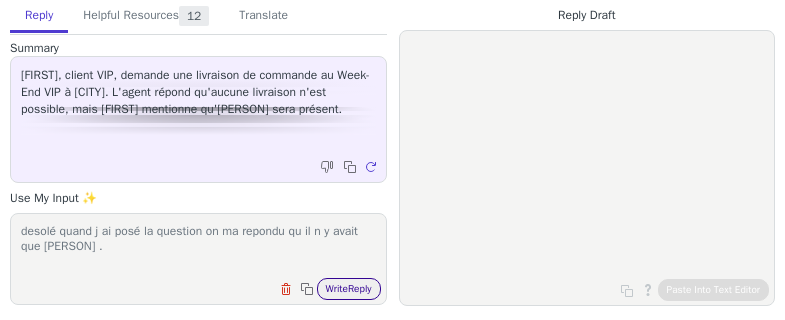 type on "desolé quand j ai posé la question on ma repondu qu il n y avait que [PERSON] ." 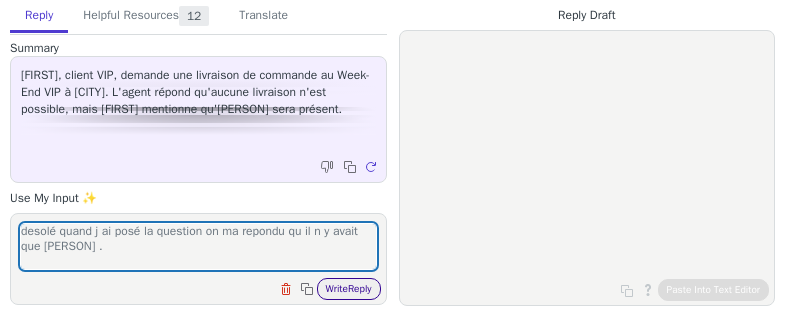 click on "Write  Reply" at bounding box center (349, 289) 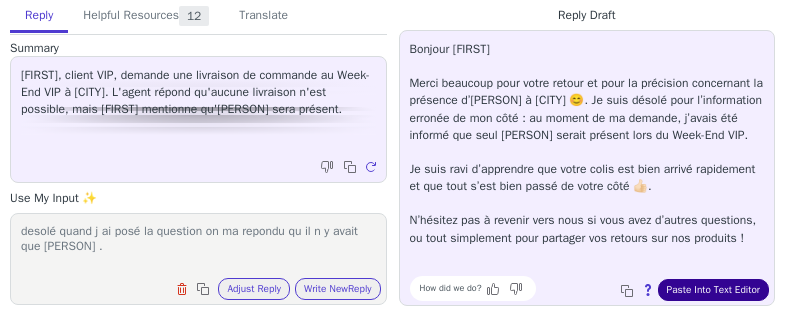 click on "Paste Into Text Editor" at bounding box center (713, 290) 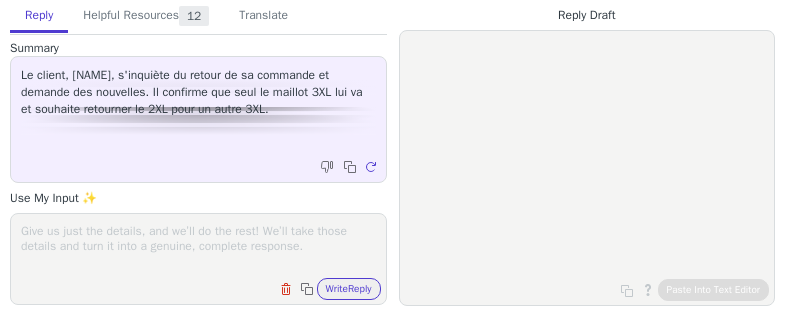 scroll, scrollTop: 0, scrollLeft: 0, axis: both 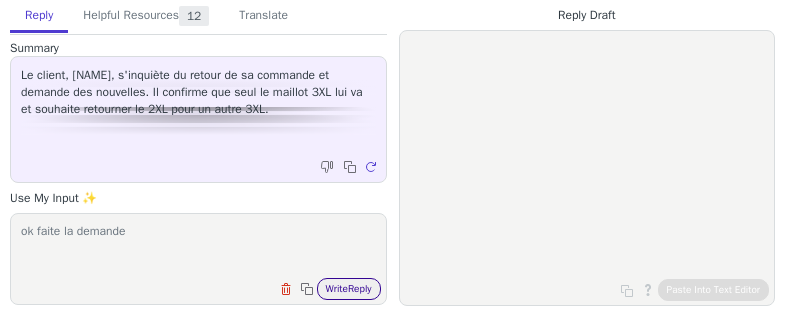 type on "ok faite la demande" 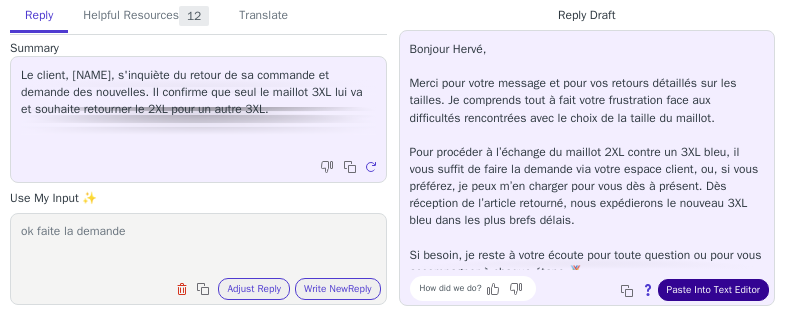 click on "Paste Into Text Editor" at bounding box center (713, 290) 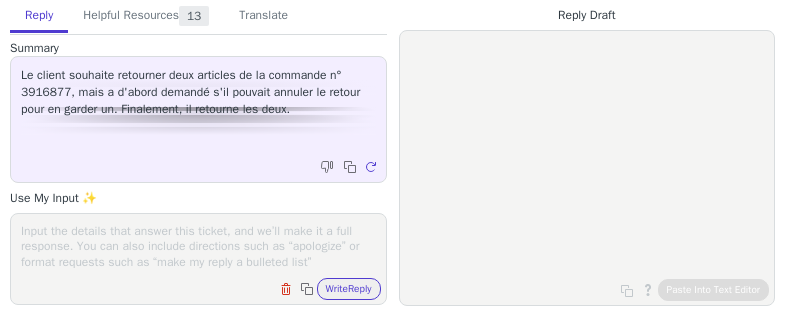 scroll, scrollTop: 0, scrollLeft: 0, axis: both 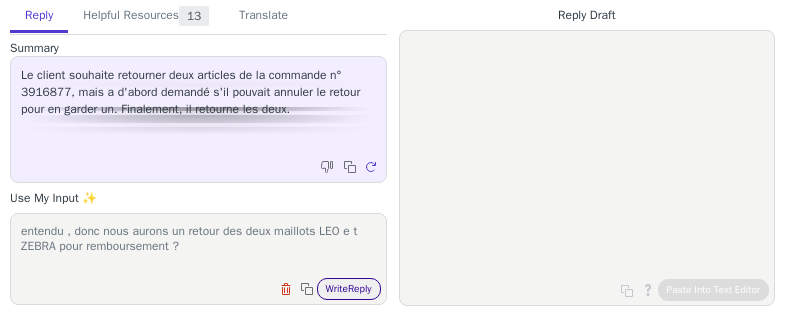 type on "entendu , donc nous aurons un retour des deux maillots LEO e t ZEBRA pour remboursement ?" 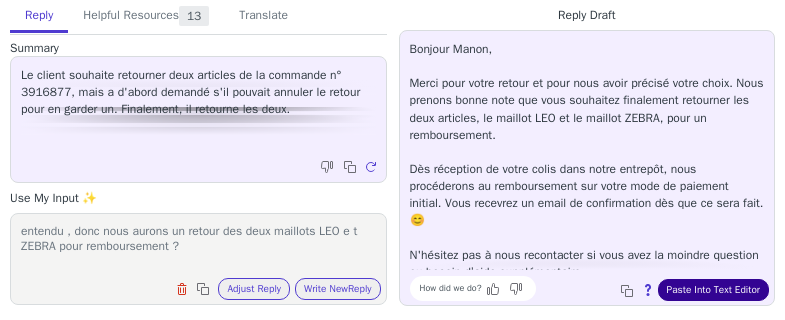 click on "Paste Into Text Editor" at bounding box center (713, 290) 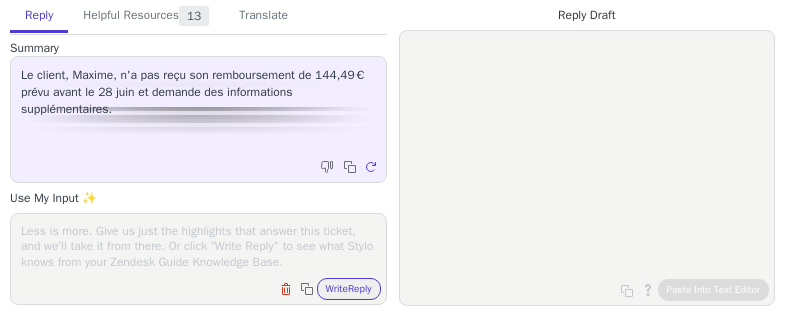 scroll, scrollTop: 0, scrollLeft: 0, axis: both 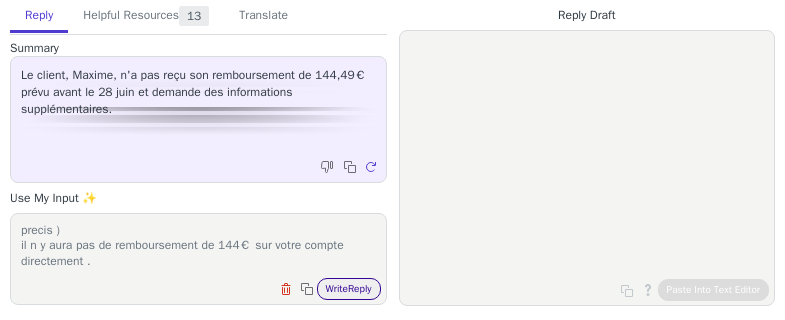 type on "vous avez du recevoir un mail de ALMA pour vous signifier leremboursement effectué sur les mensualité a venir (decompte precis )
il n y aura pas de remboursement de 144€ sur votre compte directement ." 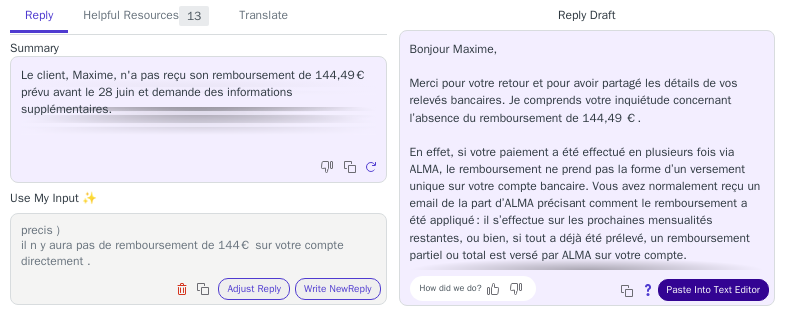 click on "Paste Into Text Editor" at bounding box center [713, 290] 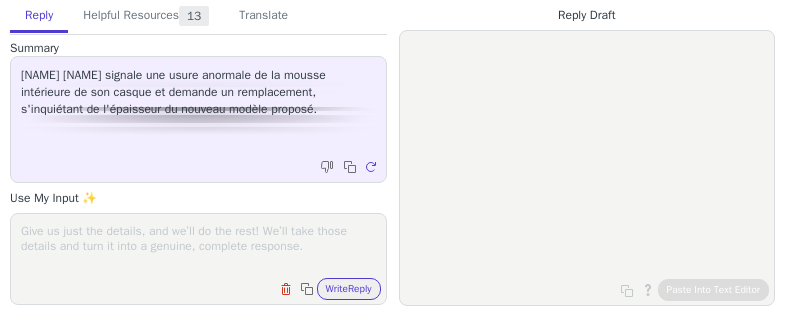scroll, scrollTop: 0, scrollLeft: 0, axis: both 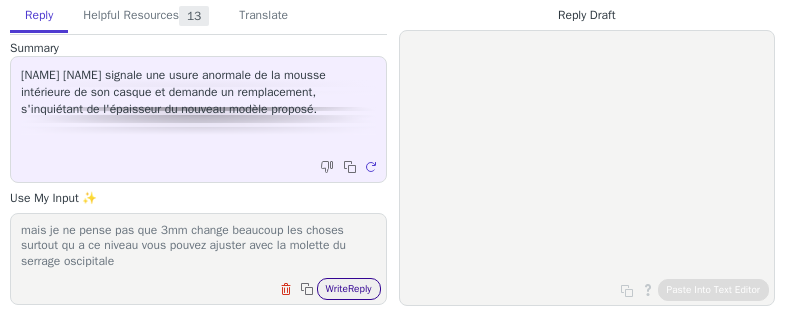 type on "le delais pour des mousses standard et actuellement pas encore connu .
mais je ne pense pas que 3mm change beaucoup les choses surtout qu a ce niveau vous pouvez ajuster avec la molette du serrage oscipitale" 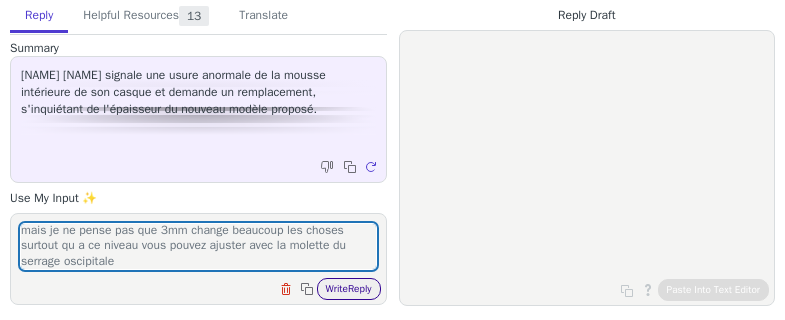 click on "Write  Reply" at bounding box center [349, 289] 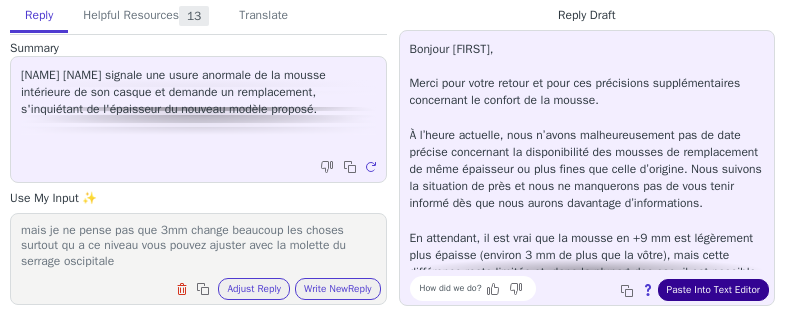 click on "Paste Into Text Editor" at bounding box center [713, 290] 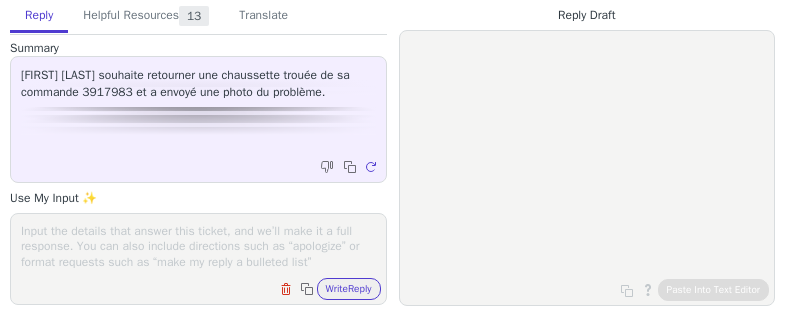 scroll, scrollTop: 0, scrollLeft: 0, axis: both 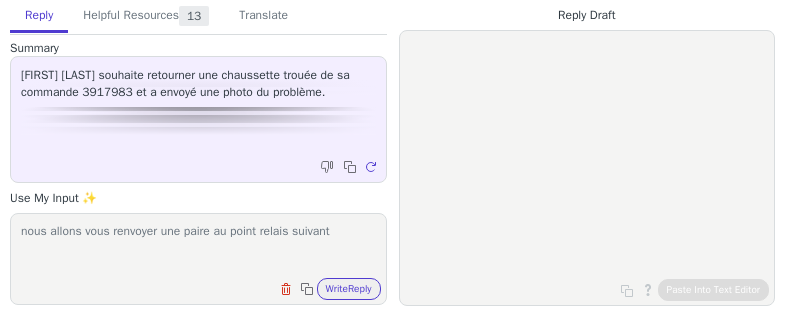 paste on "[FIRST] [LAST]
[COMPANY]
[NUMBER] [STREET]
[POSTAL_CODE] [CITY]" 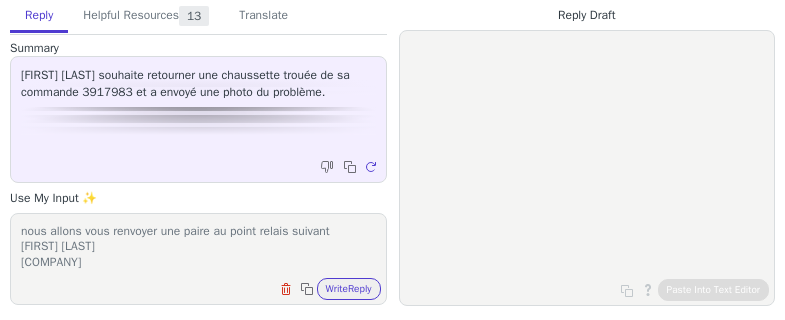 scroll, scrollTop: 32, scrollLeft: 0, axis: vertical 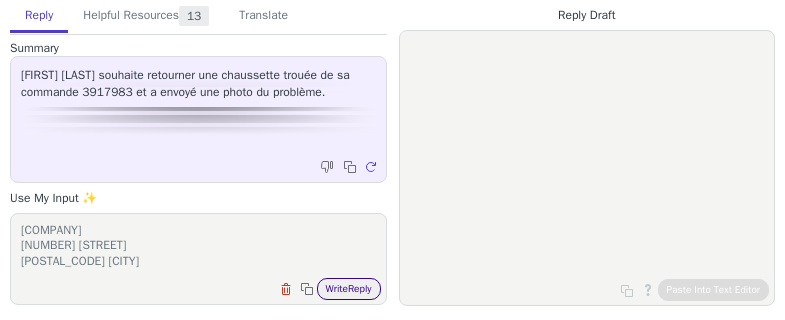 type on "nous allons vous renvoyer une paire au point relais suivant
[FIRST] [LAST]
[COMPANY]
[NUMBER] [STREET]
[POSTAL_CODE] [CITY]" 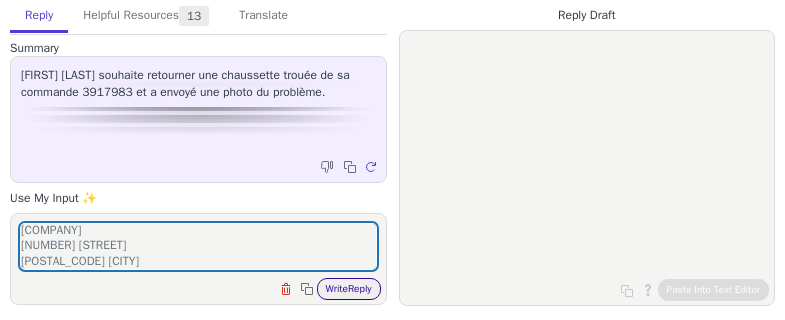 click on "Write  Reply" at bounding box center [349, 289] 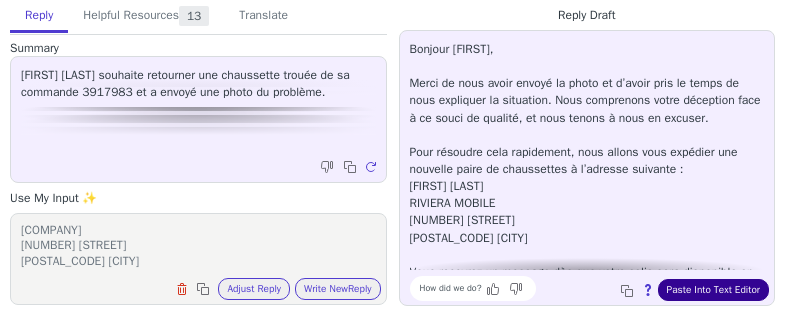 click on "Paste Into Text Editor" at bounding box center (713, 290) 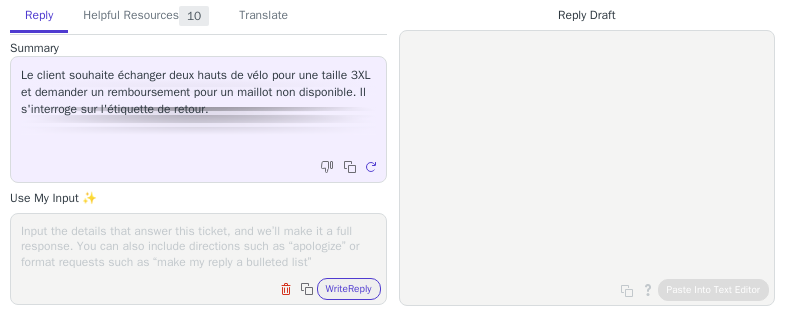 scroll, scrollTop: 0, scrollLeft: 0, axis: both 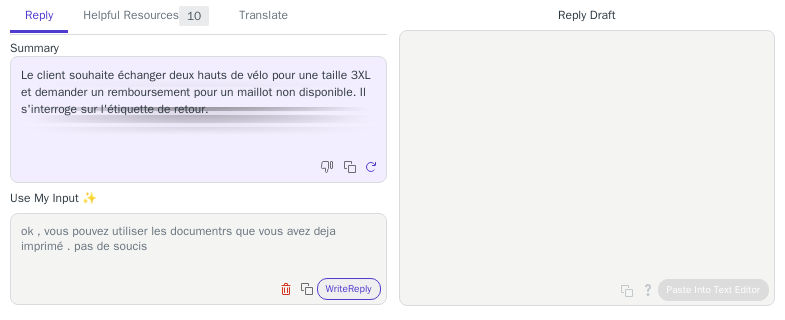 type on "ok , vous pouvez utiliser les documentrs que vous avez deja imprimé . pas de soucis" 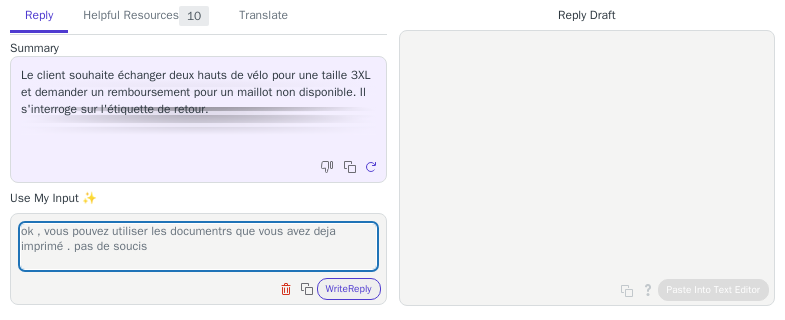 click on "ok , vous pouvez utiliser les documentrs que vous avez deja imprimé . pas de soucis
Clear field Copy to clipboard Write  Reply" at bounding box center [198, 259] 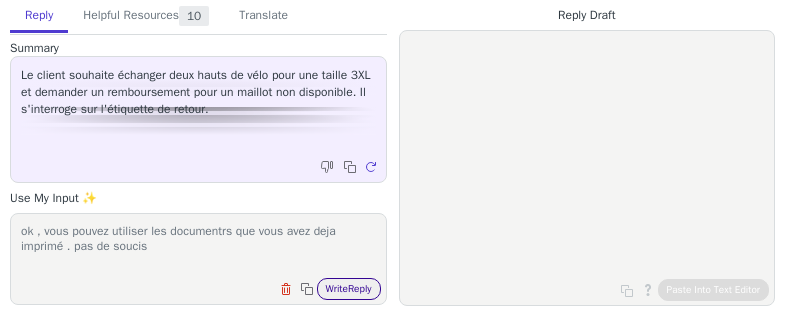 click on "Write  Reply" at bounding box center [349, 289] 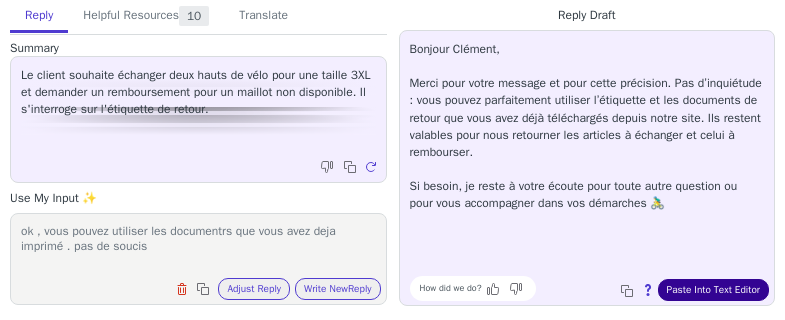 click on "Paste Into Text Editor" at bounding box center (713, 290) 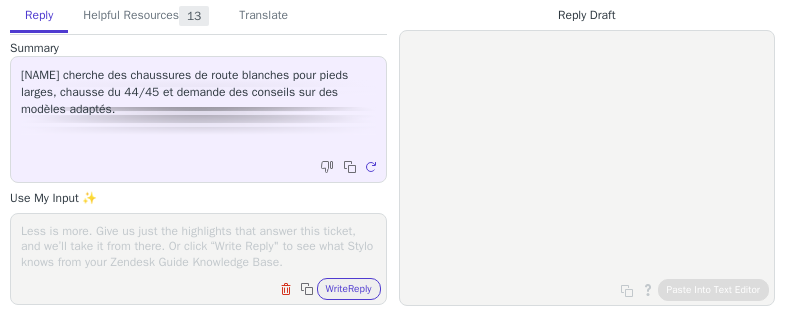 scroll, scrollTop: 0, scrollLeft: 0, axis: both 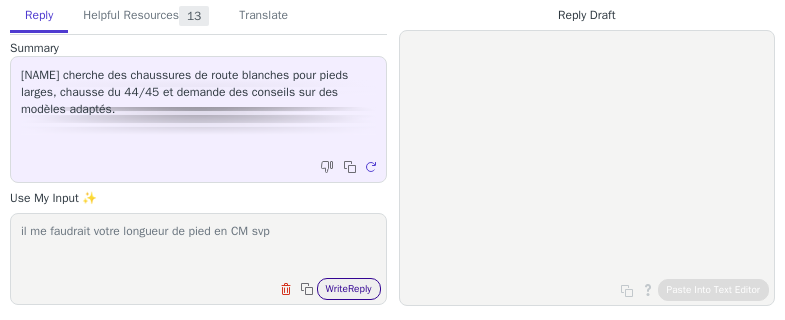 type on "il me faudrait votre longueur de pied en CM svp" 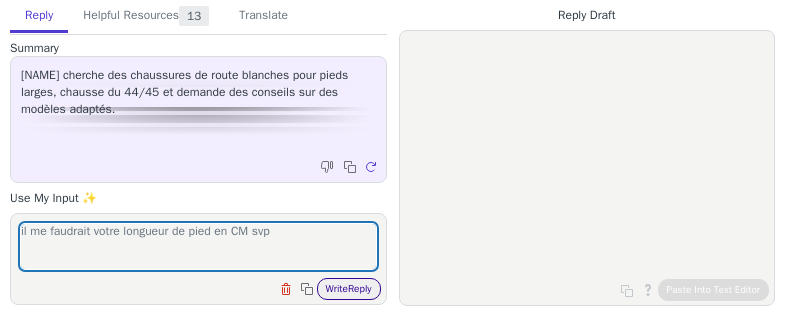 click on "Write  Reply" at bounding box center [349, 289] 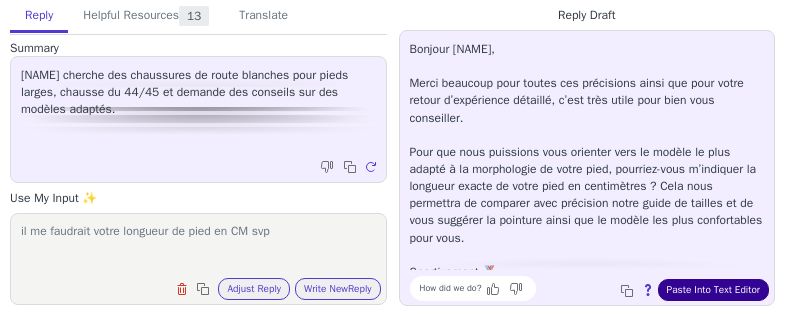 click on "Paste Into Text Editor" at bounding box center [713, 290] 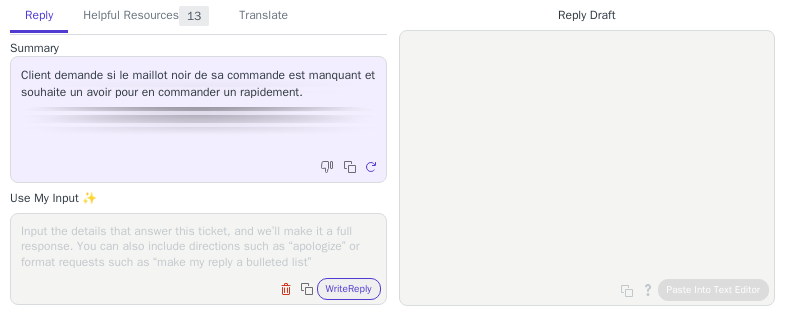 scroll, scrollTop: 0, scrollLeft: 0, axis: both 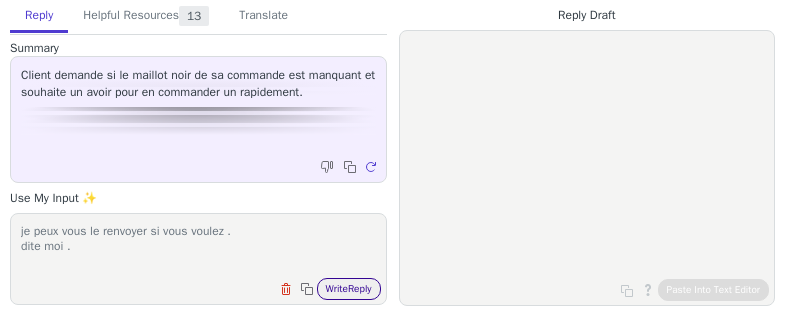 type on "je peux vous le renvoyer si vous voulez .
dite moi ." 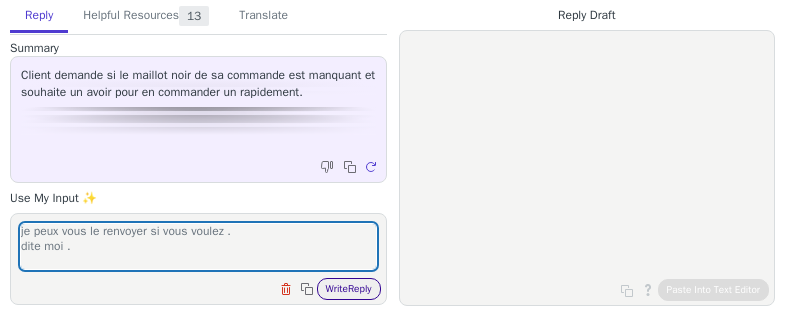 click on "Write  Reply" at bounding box center [349, 289] 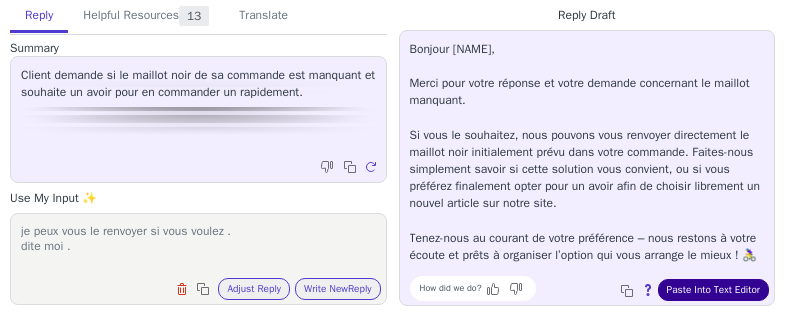 click on "Paste Into Text Editor" at bounding box center (713, 290) 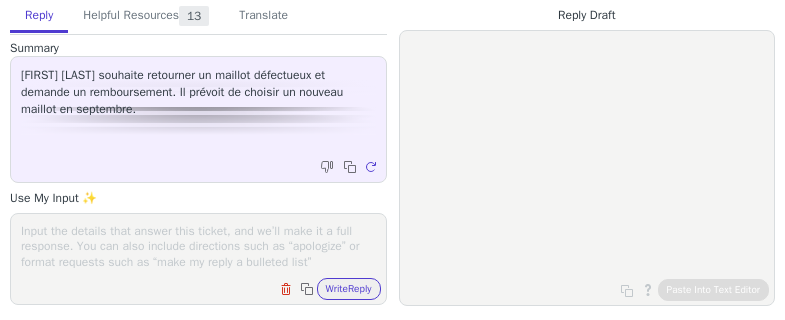 scroll, scrollTop: 0, scrollLeft: 0, axis: both 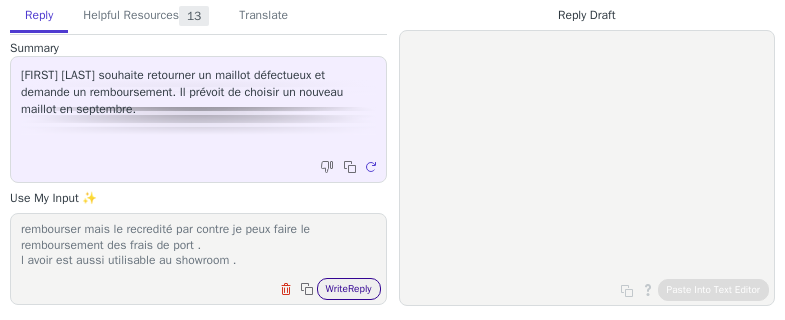 type on "vous aviez payé avec un avoir donc je ne pourrais pas le rembourser mais le recredité par contre je peux faire le remboursement des frais de port .
l avoir est aussi utilisable au showroom ." 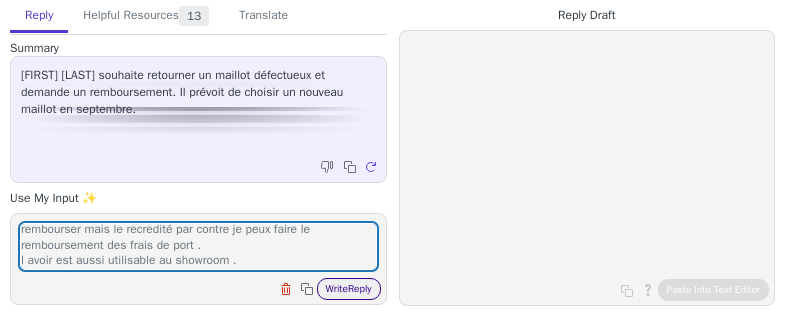 click on "Write  Reply" at bounding box center [349, 289] 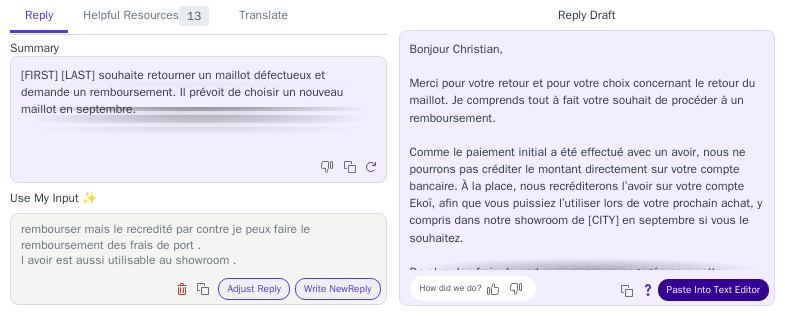 click on "Paste Into Text Editor" at bounding box center [713, 290] 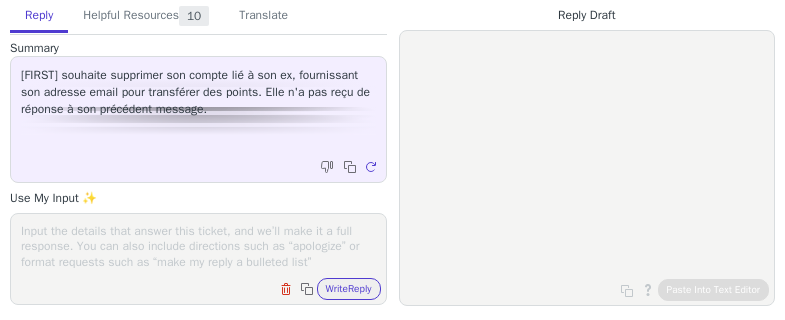scroll, scrollTop: 0, scrollLeft: 0, axis: both 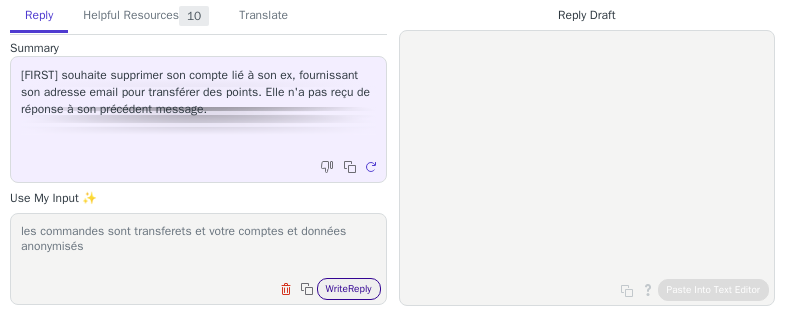 type on "les commandes sont transferets et votre comptes et données anonymisés" 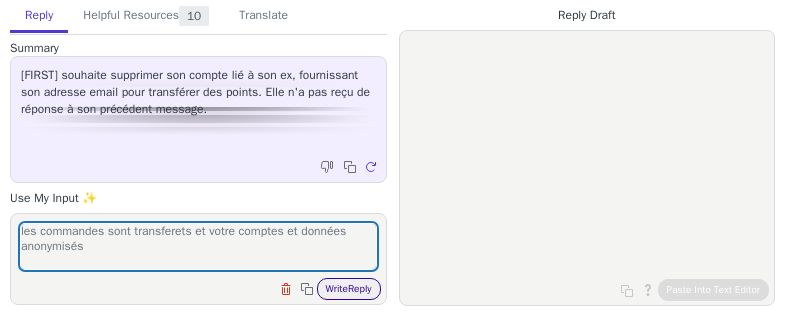 click on "Write  Reply" at bounding box center (349, 289) 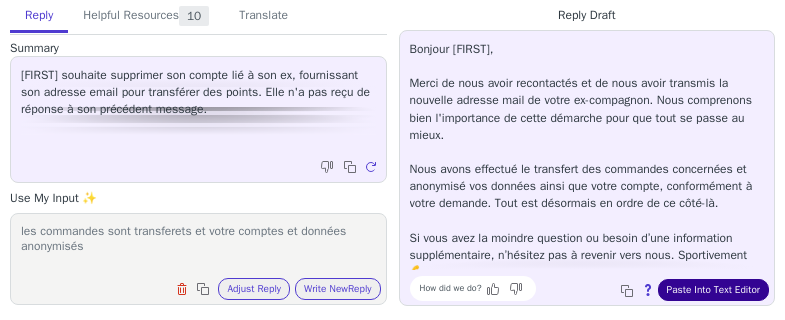 click on "Paste Into Text Editor" at bounding box center (713, 290) 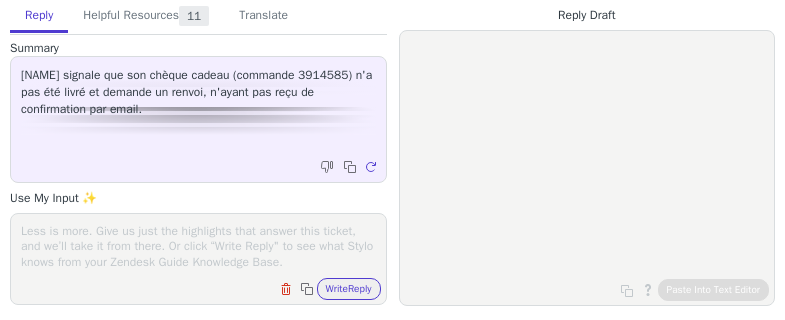 scroll, scrollTop: 0, scrollLeft: 0, axis: both 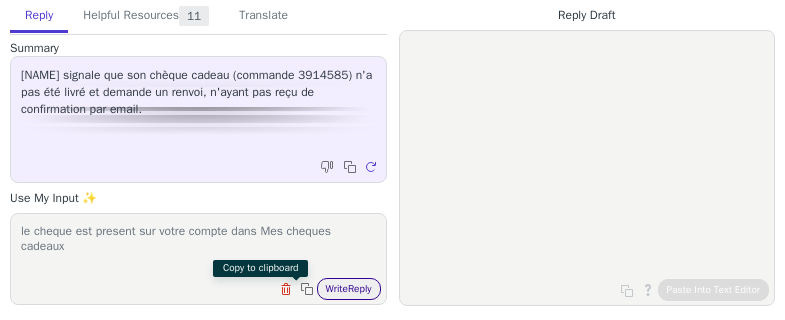 type on "le cheque est present sur votre compte dans Mes cheques cadeaux" 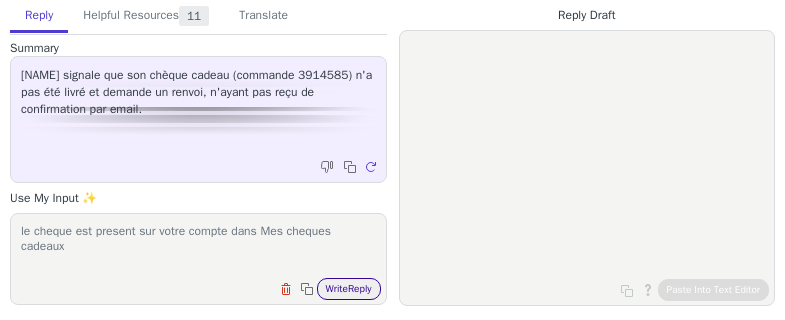 click on "Write  Reply" at bounding box center [349, 289] 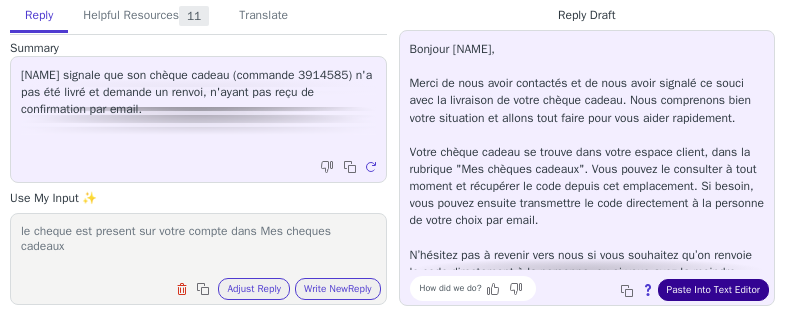 click on "Paste Into Text Editor" at bounding box center (713, 290) 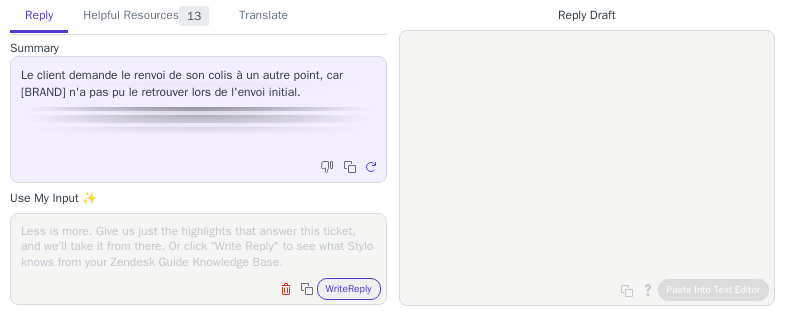 scroll, scrollTop: 0, scrollLeft: 0, axis: both 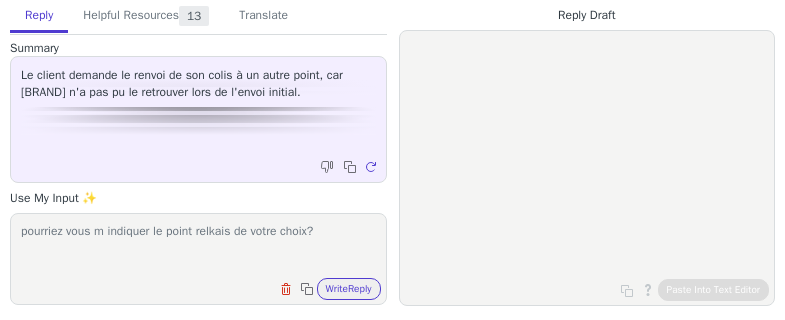 paste on "AROJA TELECOM (1076U), 92700, COLOMBES
Giulietta SHOP (8572O), 92700, COLOMBES
EURL A.B LE PALAIS (870KA), 92700, COLOMBES
MARCHE D A COTE (107AD), 92700, COLOMBES
Consigne Pickup Esso Colombes (186AX), 92700, COLOMBES
CYBER MULTIMÉDIA (640AL), 92700, COLOMBES
SAKROM (146AE), 92700, COLOMBES
CARRE PRO LA POSTE COLOMBES (8240S), 92700, COLOMBES
S.G Services Cordonnerie de la Gare (7714S), 92700, COLOMBES" 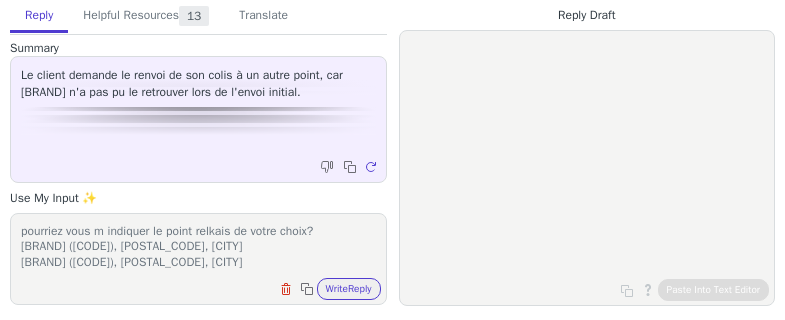 scroll, scrollTop: 109, scrollLeft: 0, axis: vertical 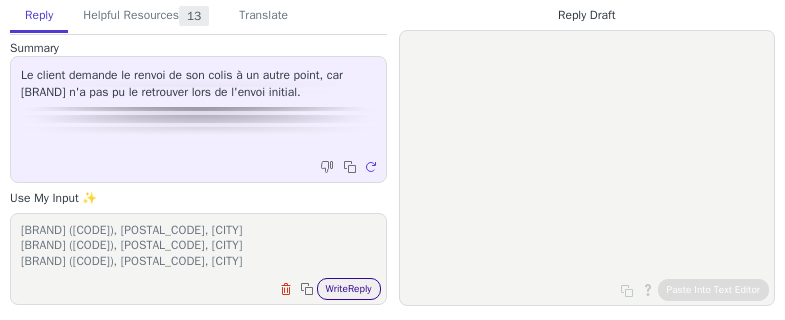 type on "pourriez vous m indiquer le point relkais de votre choix?
AROJA TELECOM (1076U), 92700, COLOMBES
Giulietta SHOP (8572O), 92700, COLOMBES
EURL A.B LE PALAIS (870KA), 92700, COLOMBES
MARCHE D A COTE (107AD), 92700, COLOMBES
Consigne Pickup Esso Colombes (186AX), 92700, COLOMBES
CYBER MULTIMÉDIA (640AL), 92700, COLOMBES
SAKROM (146AE), 92700, COLOMBES
CARRE PRO LA POSTE COLOMBES (8240S), 92700, COLOMBES
S.G Services Cordonnerie de la Gare (7714S), 92700, COLOMBES" 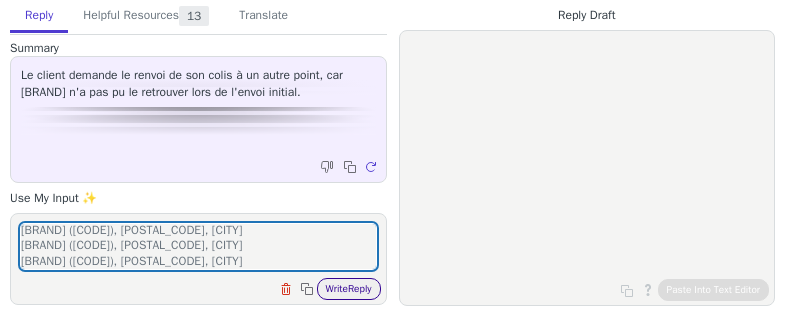 click on "Write  Reply" at bounding box center (349, 289) 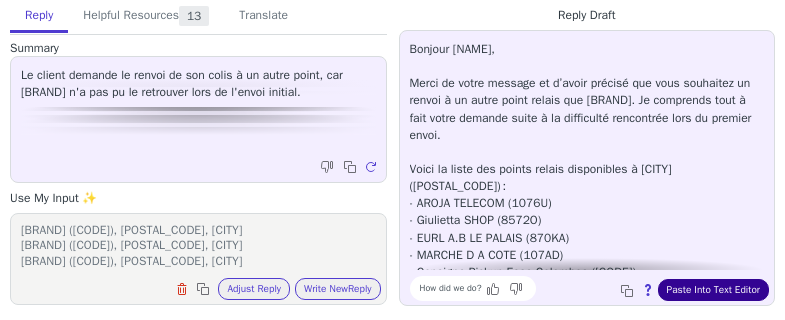 click on "Paste Into Text Editor" at bounding box center (713, 290) 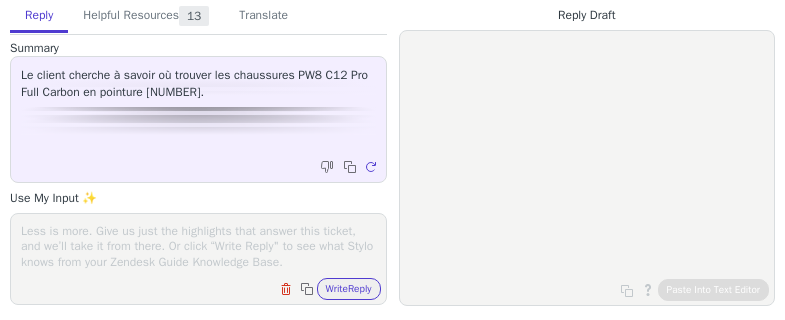 scroll, scrollTop: 0, scrollLeft: 0, axis: both 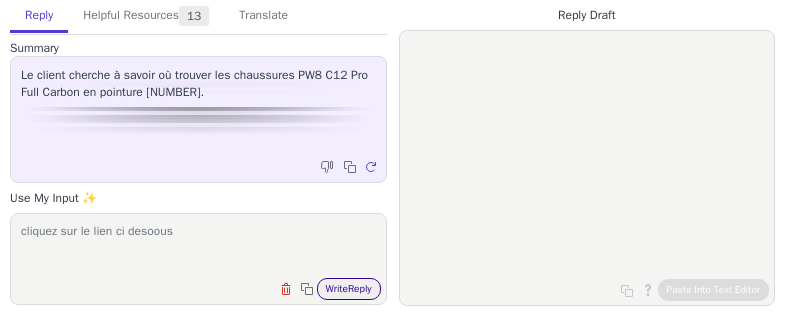 type on "cliquez sur le lien ci desoous" 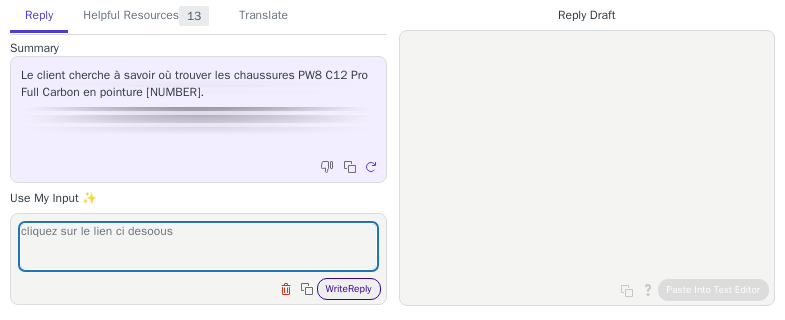 click on "Write  Reply" at bounding box center [349, 289] 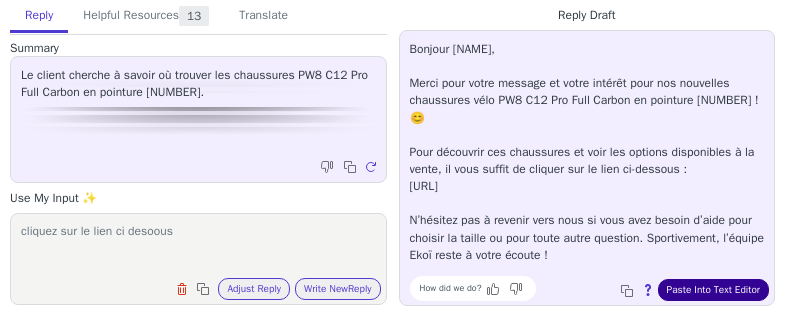 click on "Paste Into Text Editor" at bounding box center [713, 290] 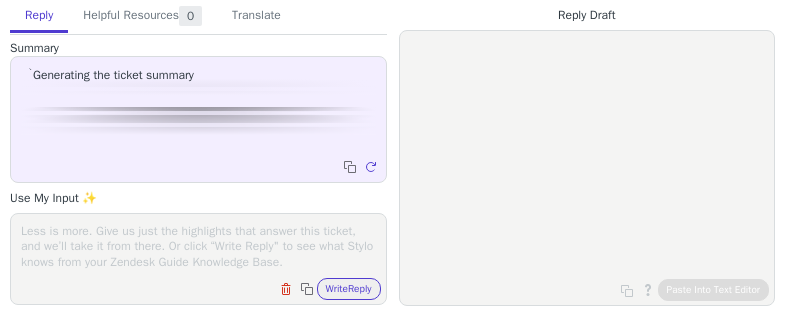 scroll, scrollTop: 0, scrollLeft: 0, axis: both 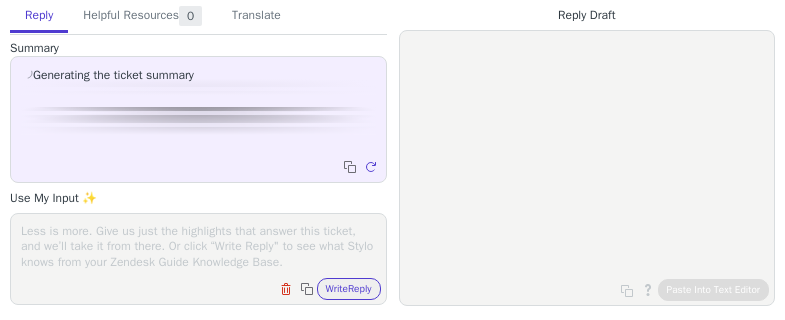 click at bounding box center (198, 246) 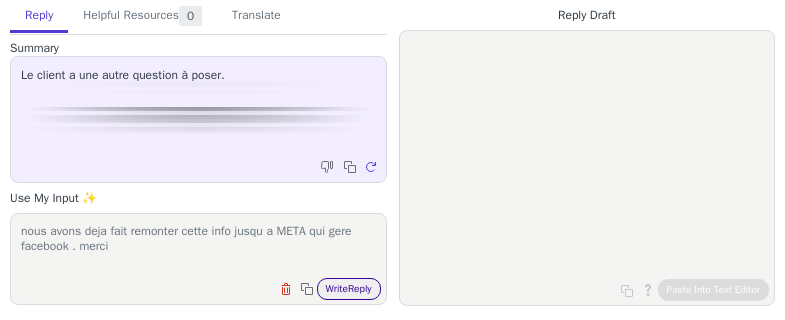 type on "nous avons deja fait remonter cette info jusqu a META qui gere facebook . merci" 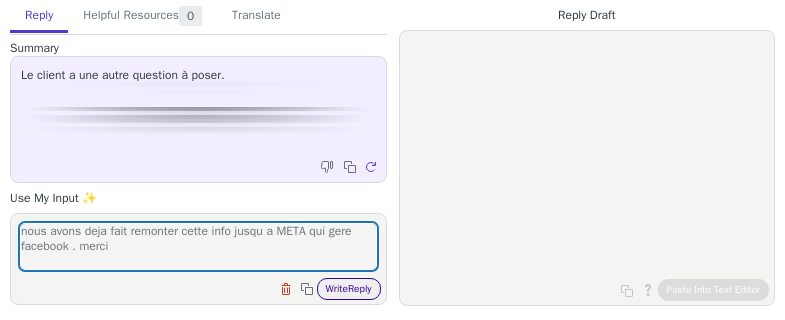 click on "Write  Reply" at bounding box center [349, 289] 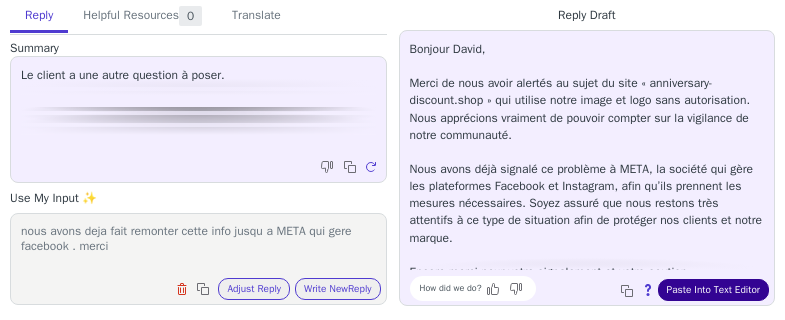 click on "Paste Into Text Editor" at bounding box center [713, 290] 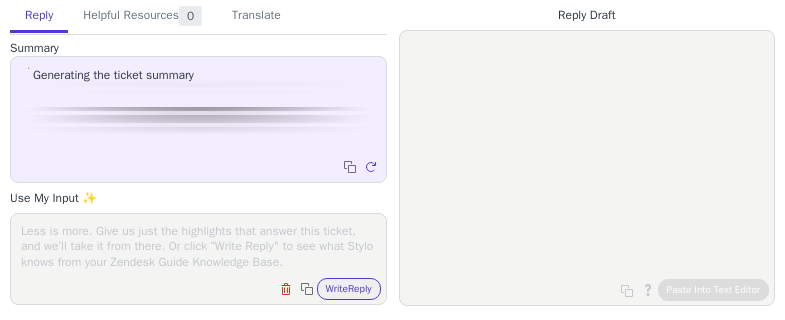 scroll, scrollTop: 0, scrollLeft: 0, axis: both 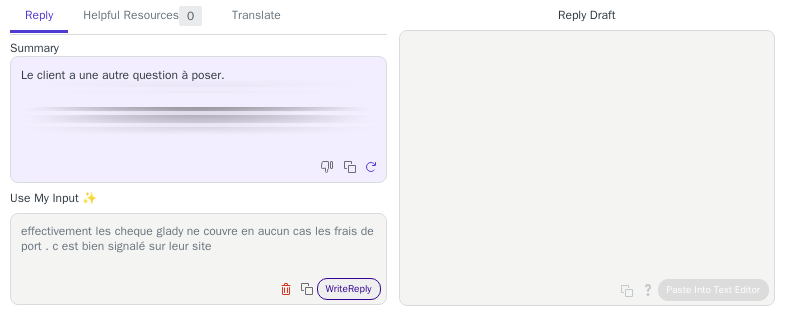 type on "effectivement les cheque glady ne couvre en aucun cas les frais de port . c est bien signalé sur leur site" 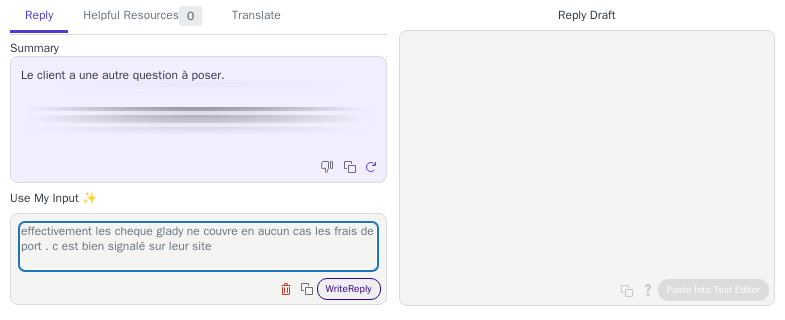 click on "Write  Reply" at bounding box center [349, 289] 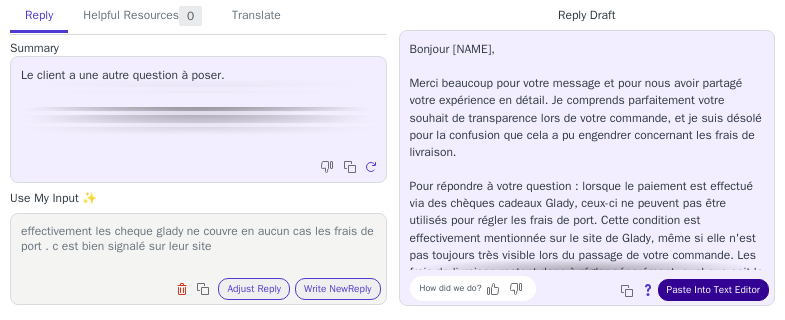 click on "Paste Into Text Editor" at bounding box center [713, 290] 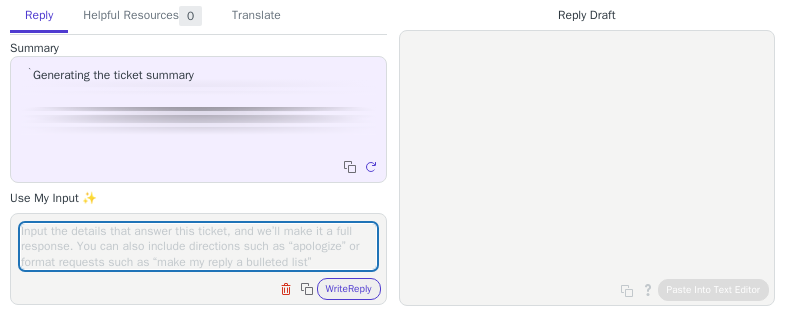 scroll, scrollTop: 0, scrollLeft: 0, axis: both 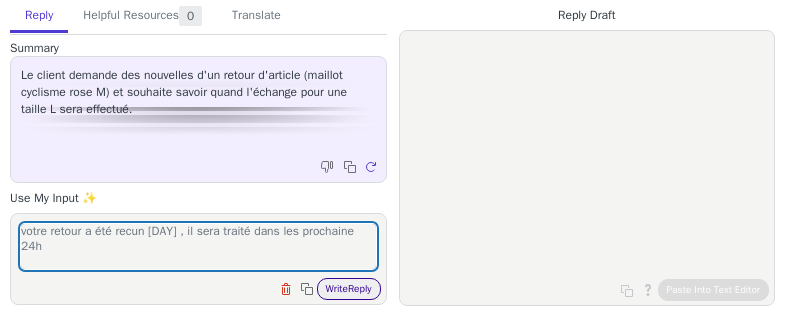 type on "votre retour a été recun [DAY] , il sera traité dans les prochaine 24h" 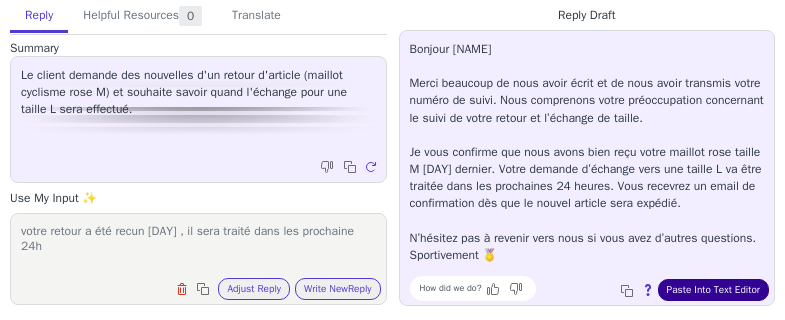 click on "Paste Into Text Editor" at bounding box center [713, 290] 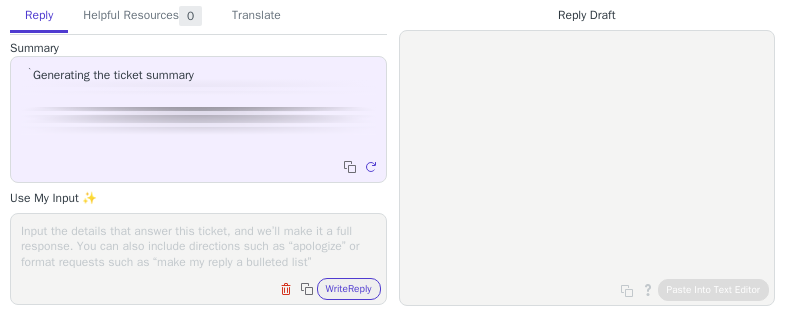 scroll, scrollTop: 0, scrollLeft: 0, axis: both 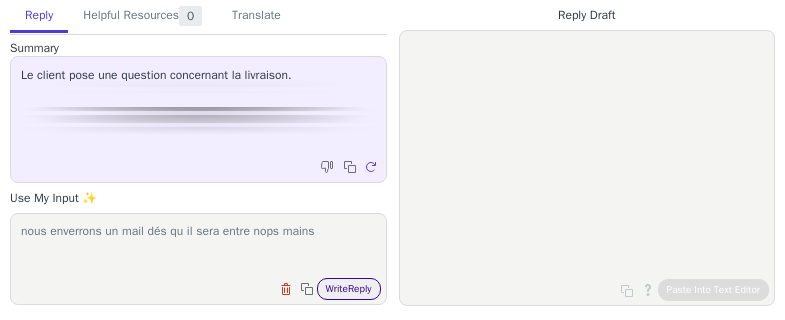 type on "nous enverrons un mail dés qu il sera entre nops mains" 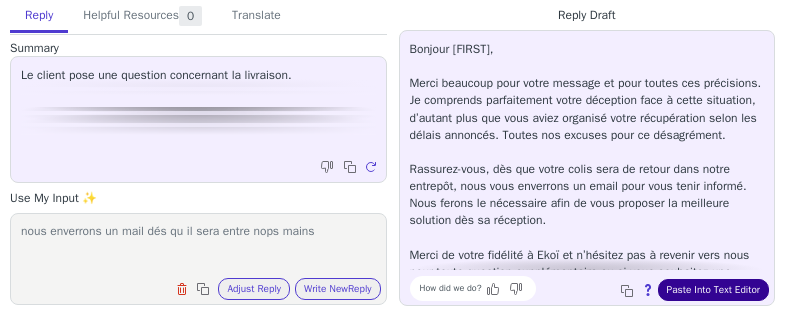 click on "Paste Into Text Editor" at bounding box center [713, 290] 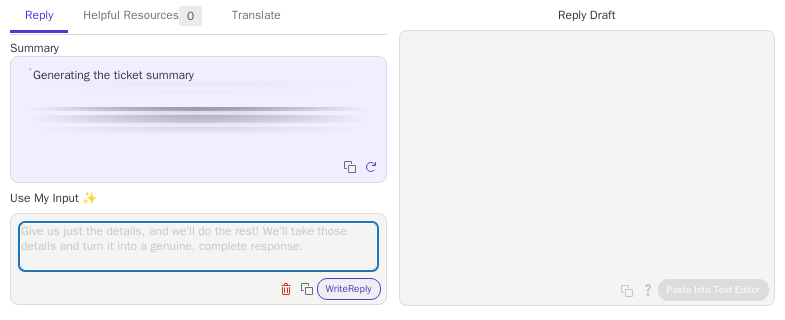click at bounding box center (198, 246) 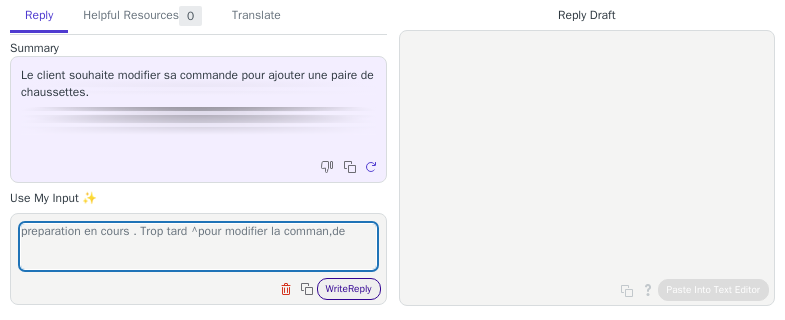 type on "preparation en cours . Trop tard ^pour modifier la comman,de" 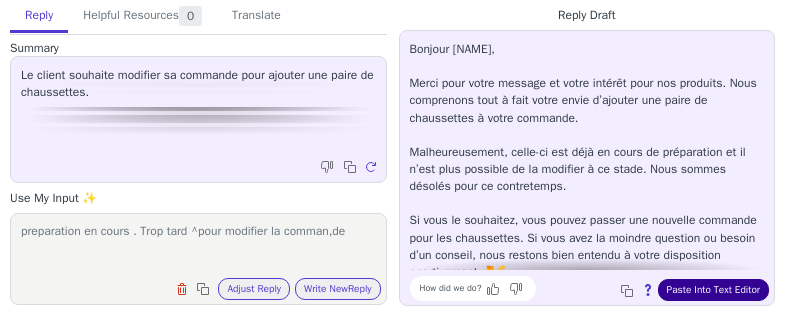 click on "Paste Into Text Editor" at bounding box center (713, 290) 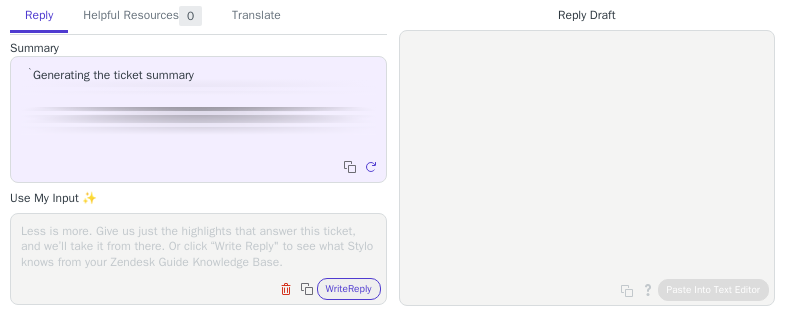 scroll, scrollTop: 0, scrollLeft: 0, axis: both 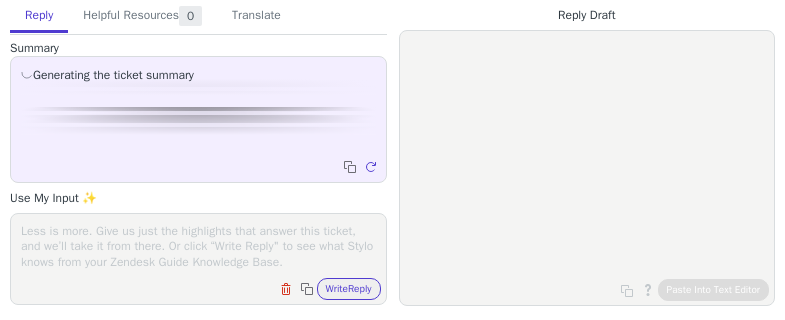 click at bounding box center [198, 246] 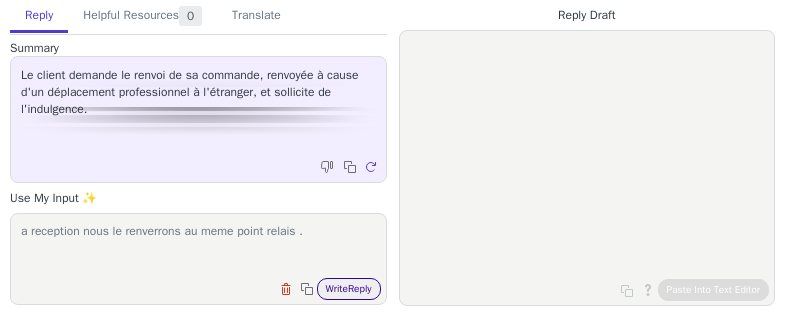 type on "a reception nous le renverrons au meme point relais ." 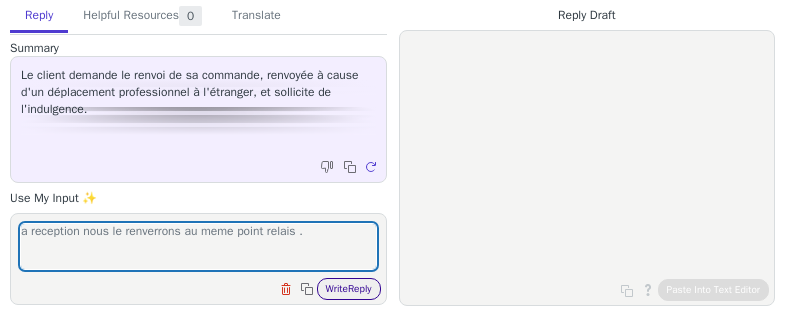click on "Write  Reply" at bounding box center [349, 289] 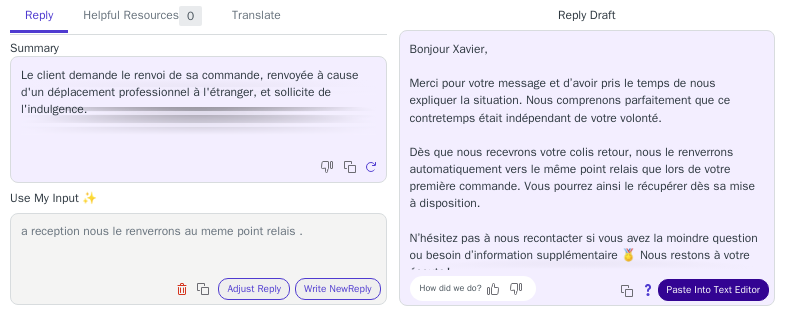 click on "Paste Into Text Editor" at bounding box center (713, 290) 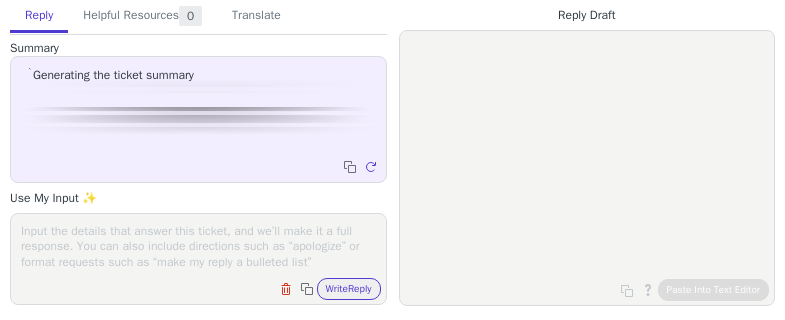 scroll, scrollTop: 0, scrollLeft: 0, axis: both 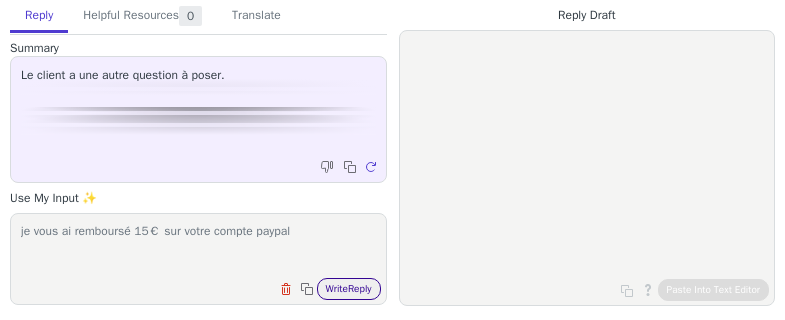 type on "je vous ai remboursé 15€ sur votre compte paypal" 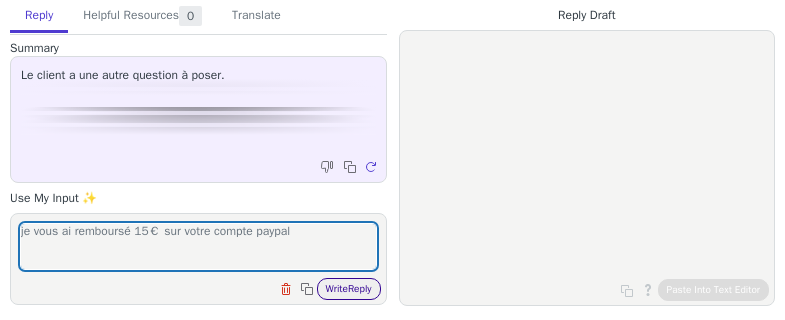 click on "Write  Reply" at bounding box center (349, 289) 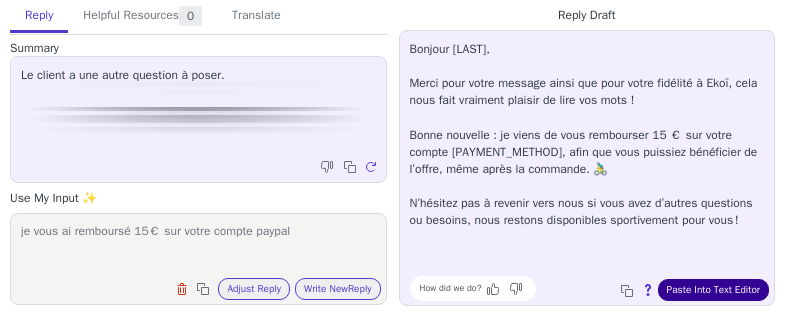 click on "Paste Into Text Editor" at bounding box center (713, 290) 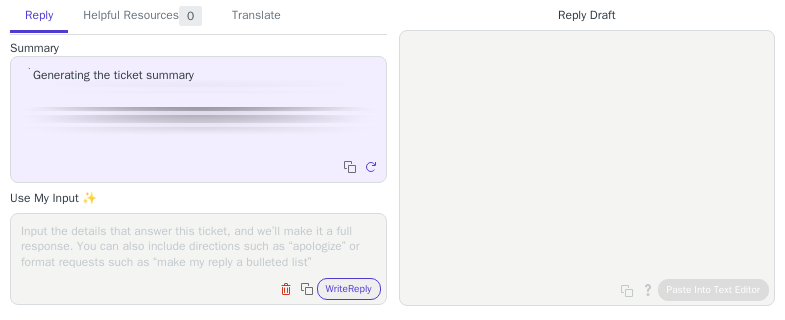 scroll, scrollTop: 0, scrollLeft: 0, axis: both 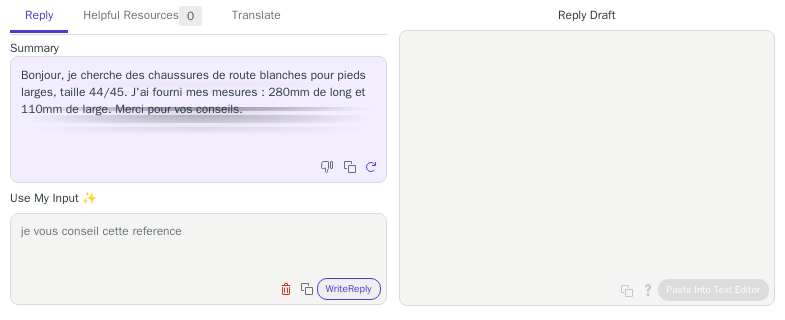 paste on "https://www.ekoi.fr/fr/chaussures-velo-route/15410-chaussures-route-ekoi-perf-road-carbon-tech-light-blanches.html" 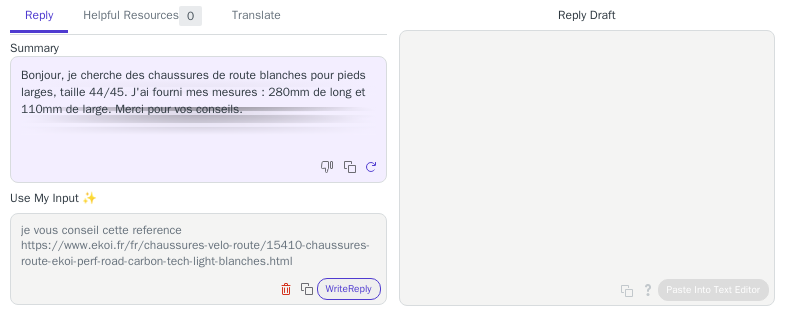 scroll, scrollTop: 32, scrollLeft: 0, axis: vertical 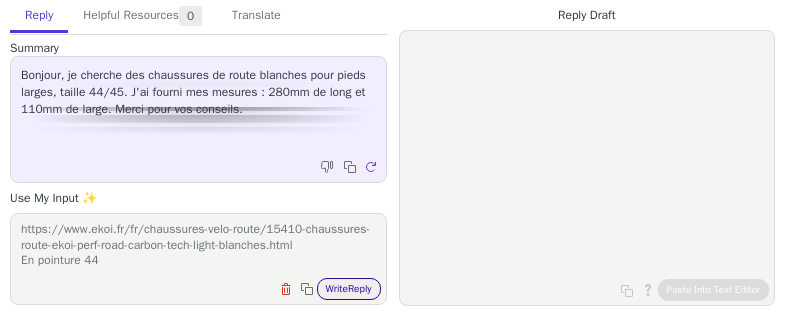 type on "je vous conseil cette reference
https://www.ekoi.fr/fr/chaussures-velo-route/15410-chaussures-route-ekoi-perf-road-carbon-tech-light-blanches.html
En pointure 44" 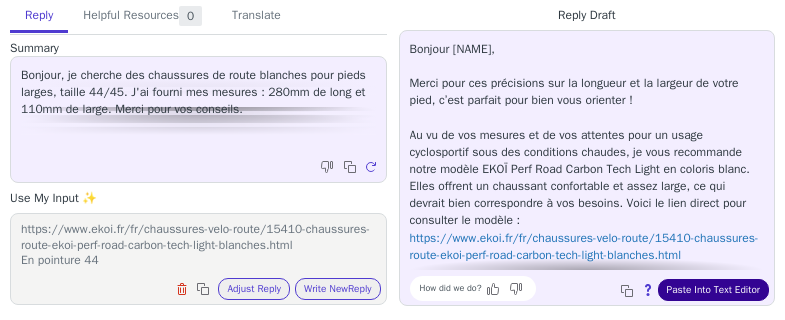 click on "Paste Into Text Editor" at bounding box center (713, 290) 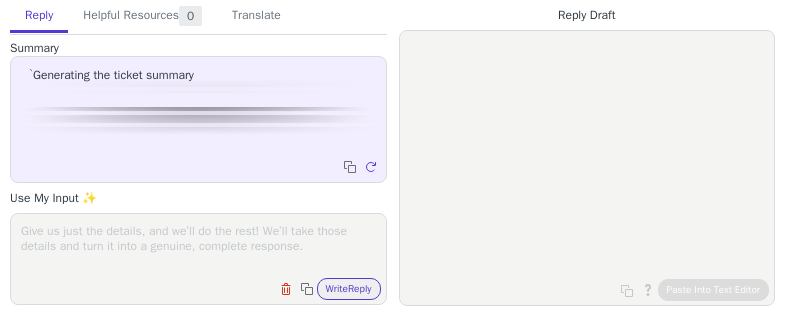 scroll, scrollTop: 0, scrollLeft: 0, axis: both 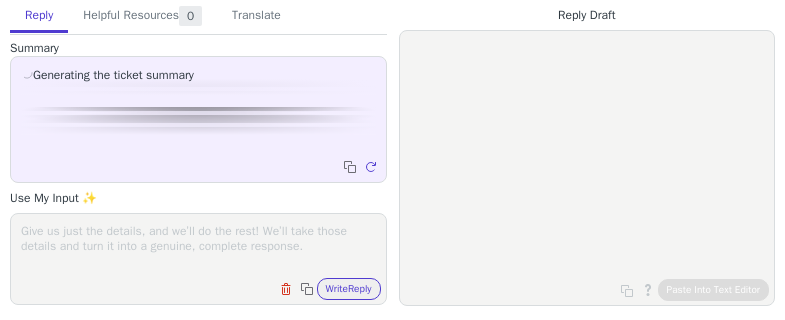 click at bounding box center [198, 246] 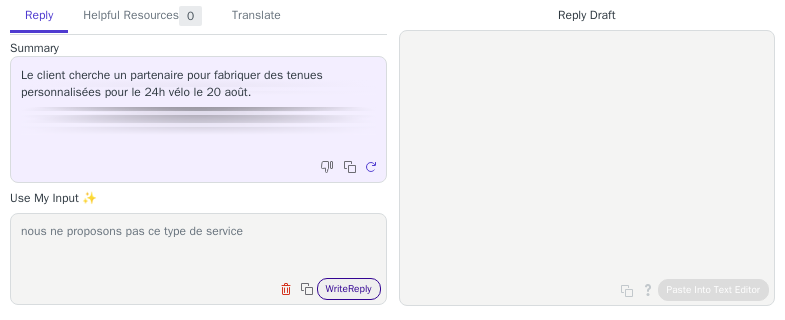 type on "nous ne proposons pas ce type de service" 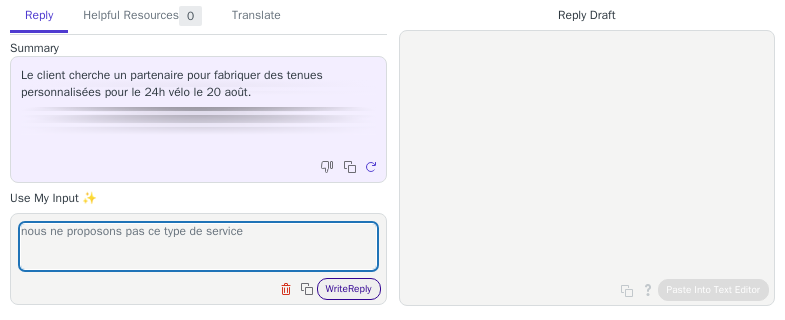 click on "Write  Reply" at bounding box center (349, 289) 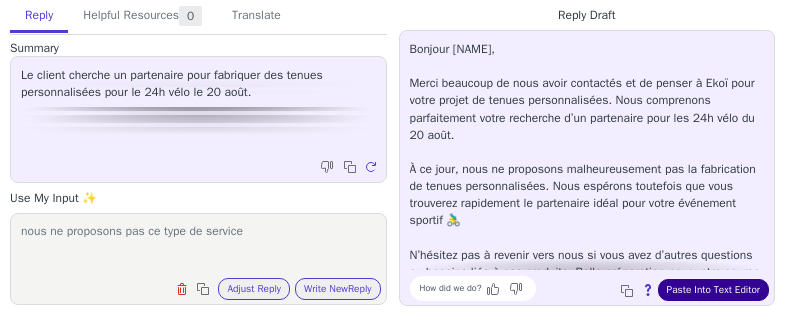 click on "Paste Into Text Editor" at bounding box center (713, 290) 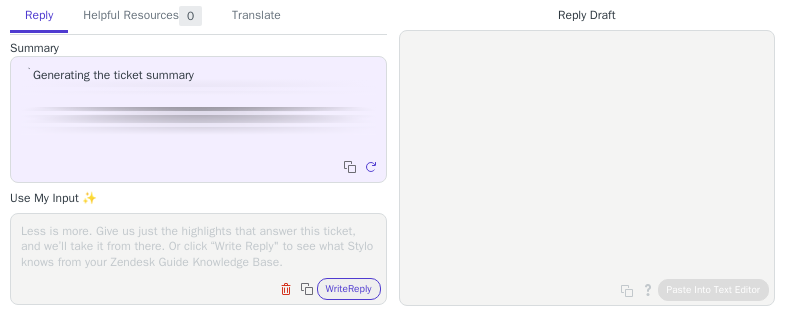scroll, scrollTop: 0, scrollLeft: 0, axis: both 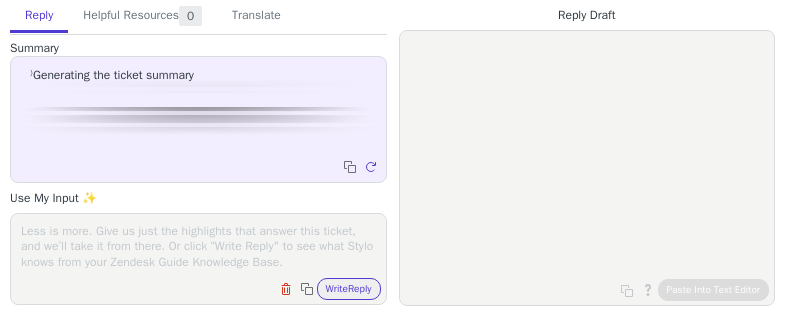 click at bounding box center (198, 246) 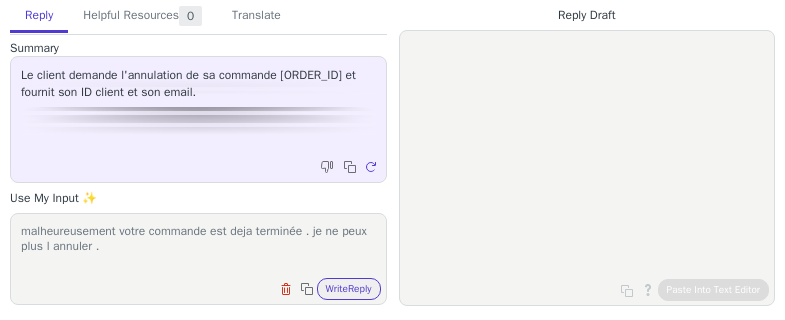 scroll, scrollTop: 1, scrollLeft: 0, axis: vertical 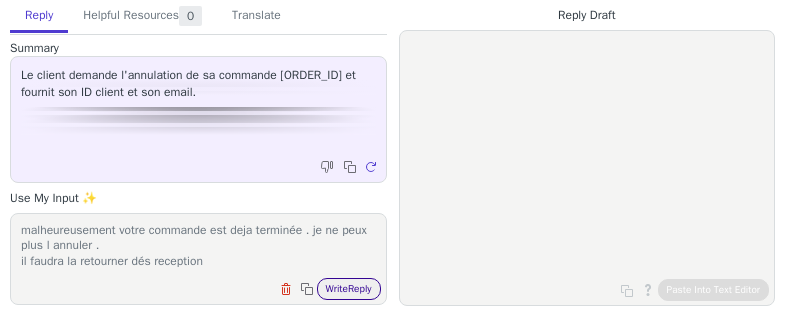 type on "malheureusement votre commande est deja terminée . je ne peux plus l annuler .
il faudra la retourner dés reception" 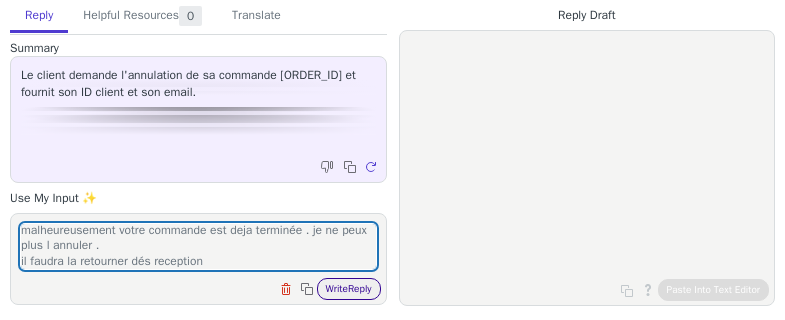 click on "Write  Reply" at bounding box center [349, 289] 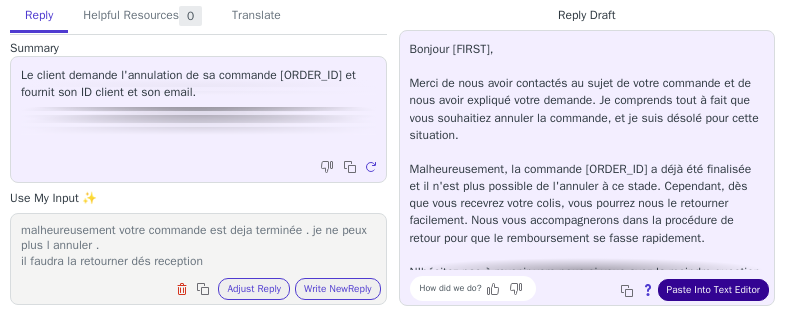 click on "Paste Into Text Editor" at bounding box center (713, 290) 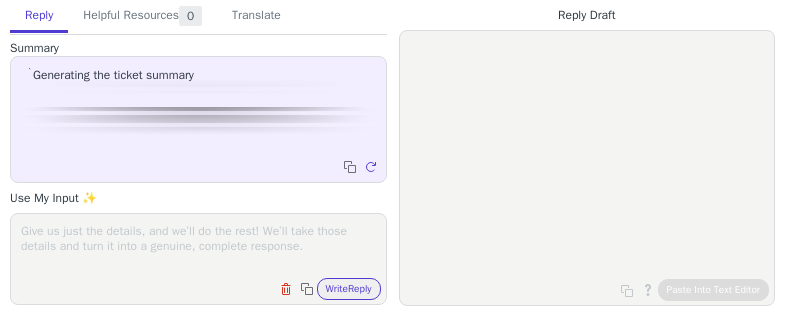 scroll, scrollTop: 0, scrollLeft: 0, axis: both 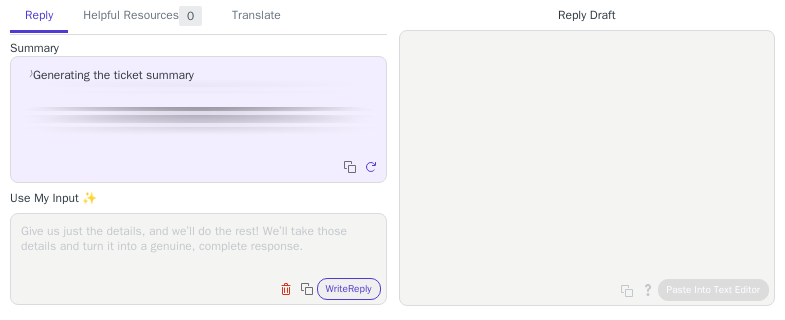 click at bounding box center (198, 246) 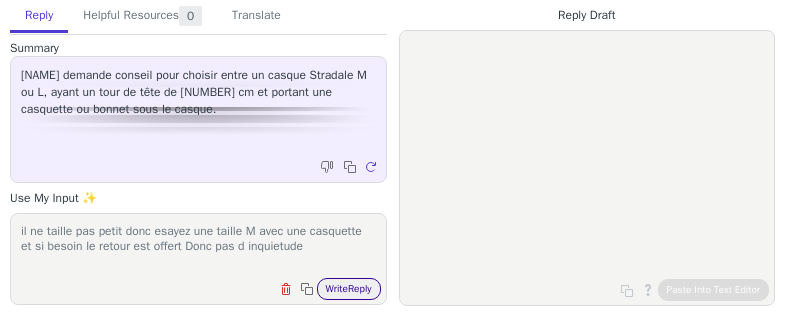 type on "il ne taille pas petit donc esayez une taille M avec une casquette et si besoin le retour est offert Donc pas d inquietude" 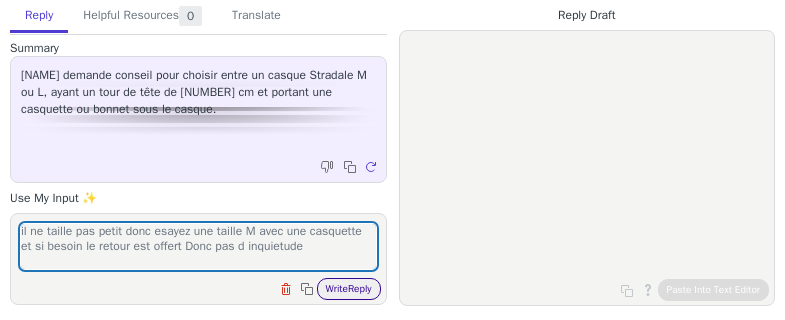 click on "Write  Reply" at bounding box center [349, 289] 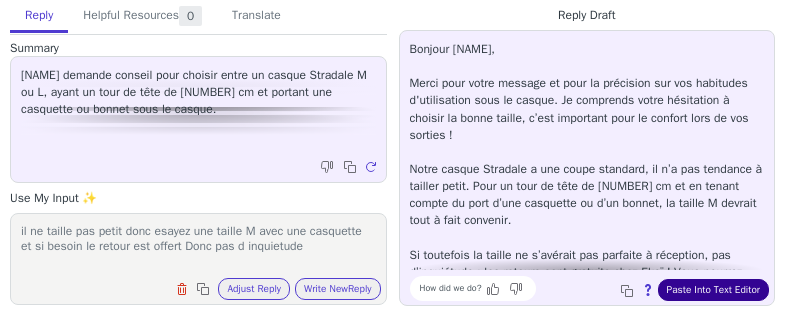 click on "Paste Into Text Editor" at bounding box center (713, 290) 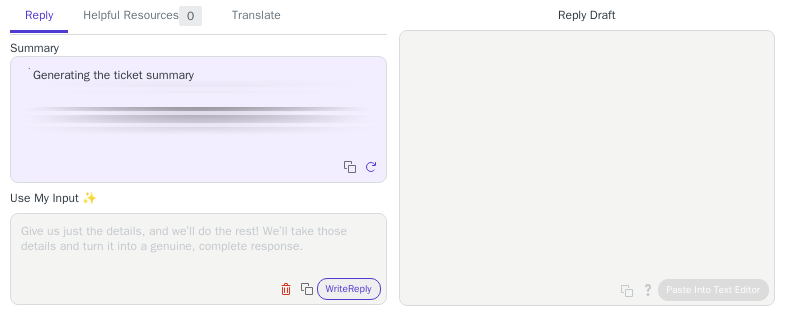 scroll, scrollTop: 0, scrollLeft: 0, axis: both 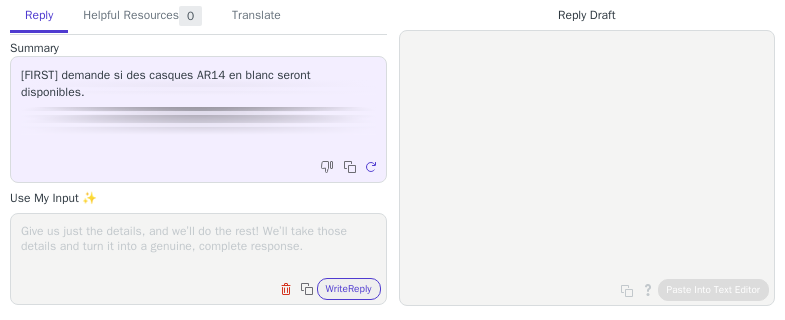 paste on "[NUMBER]" 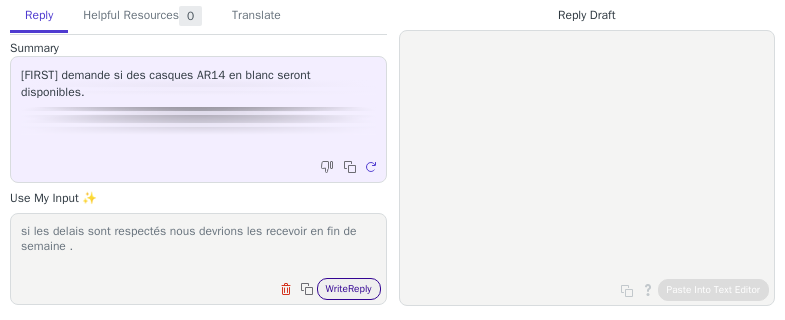 type on "si les delais sont respectés nous devrions les recevoir en fin de semaine ." 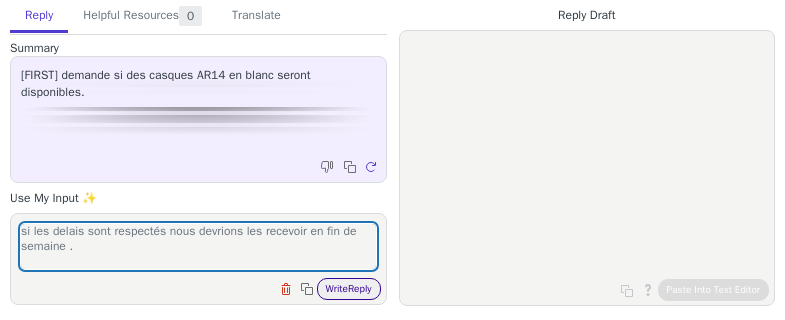click on "Write  Reply" at bounding box center (349, 289) 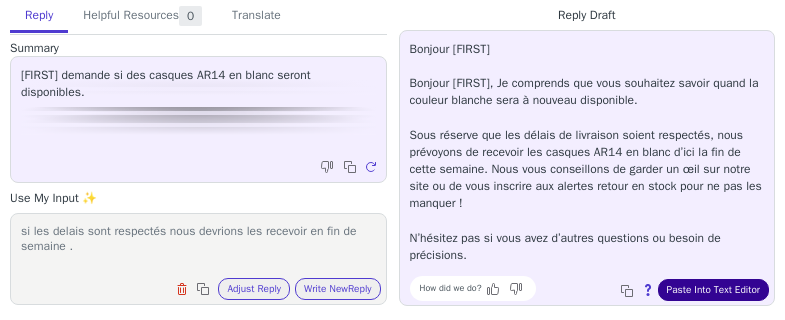 click on "Paste Into Text Editor" at bounding box center (713, 290) 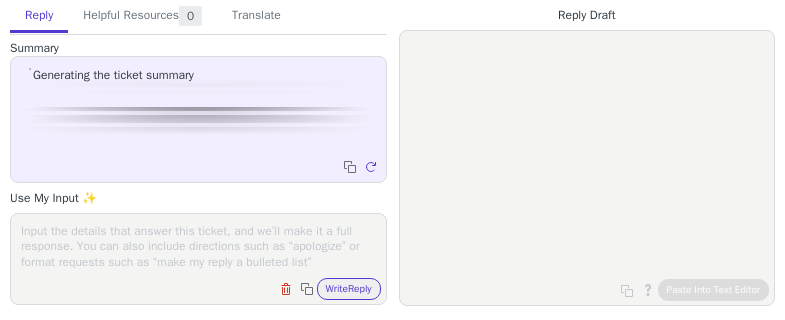 scroll, scrollTop: 0, scrollLeft: 0, axis: both 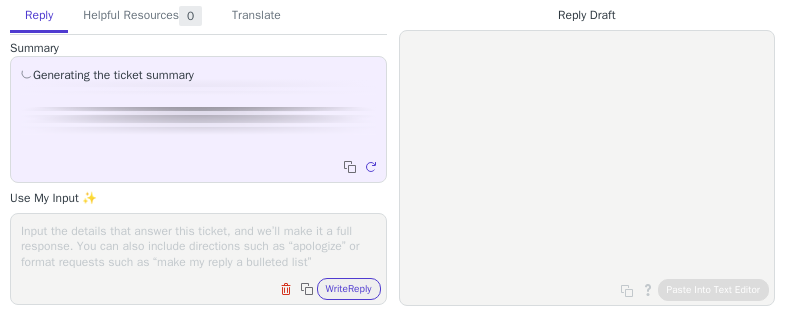 click at bounding box center [198, 246] 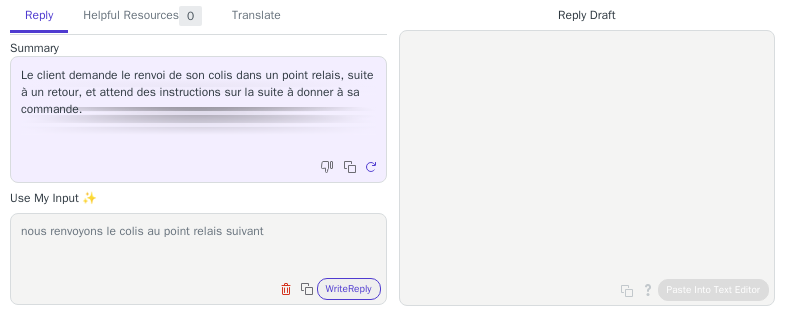 click on "nous renvoyons le colis au point relais suivant" at bounding box center (198, 246) 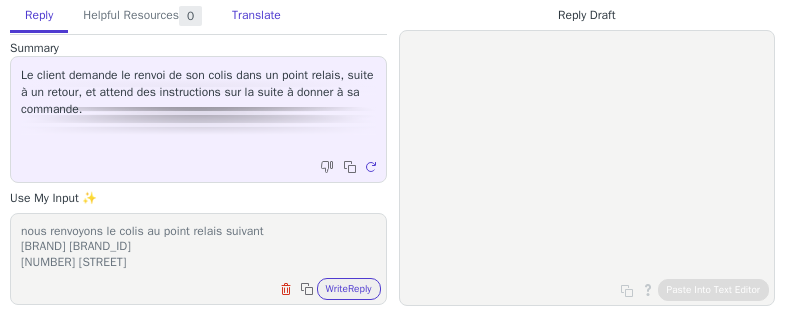 scroll, scrollTop: 17, scrollLeft: 0, axis: vertical 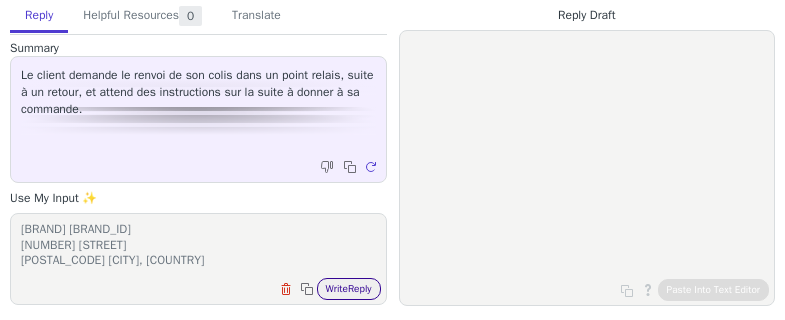 type on "nous renvoyons le colis au point relais suivant
[BRAND] [BRAND_ID]
[NUMBER] [STREET]
[POSTAL_CODE] [CITY], [COUNTRY]" 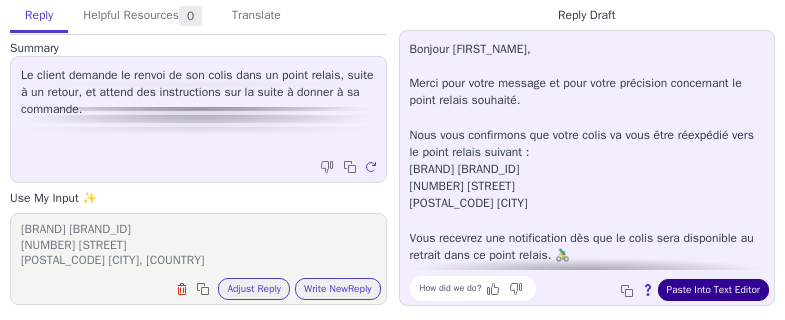 click on "Paste Into Text Editor" at bounding box center [713, 290] 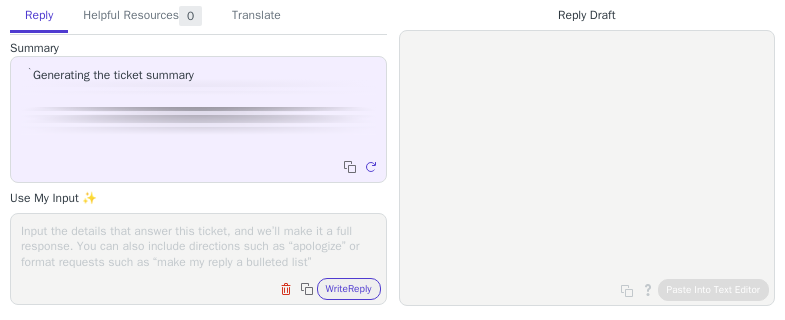 scroll, scrollTop: 0, scrollLeft: 0, axis: both 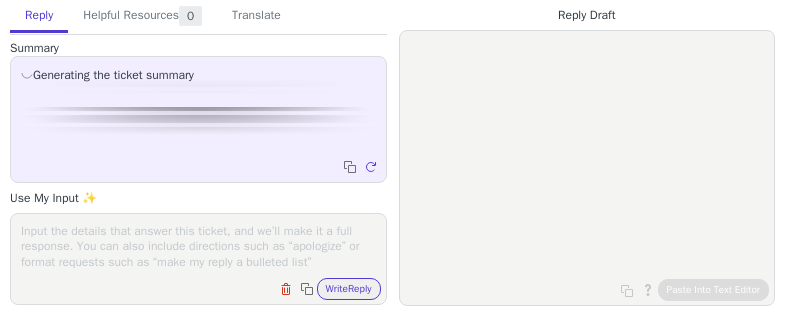 click at bounding box center [198, 246] 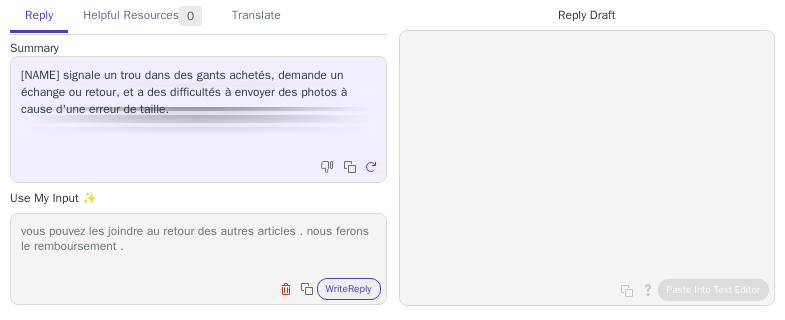 type on "vous pouvez les joindre au retour des autres articles . nous ferons le remboursement ." 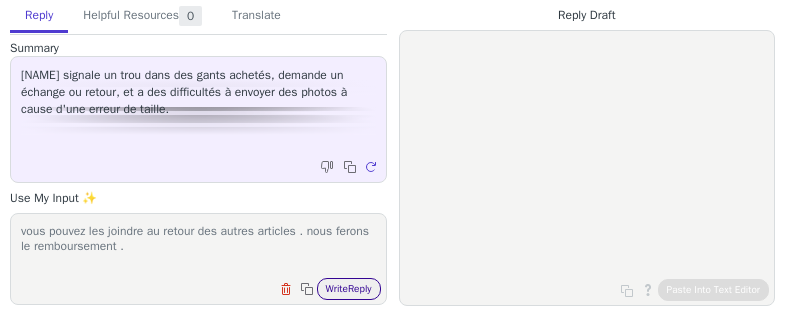 click on "Write  Reply" at bounding box center [349, 289] 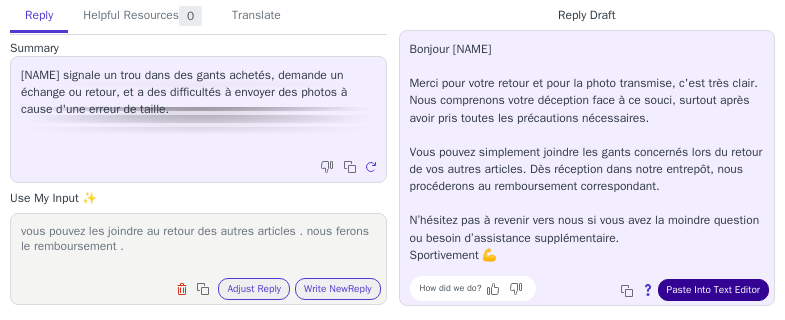 click on "Paste Into Text Editor" at bounding box center [713, 290] 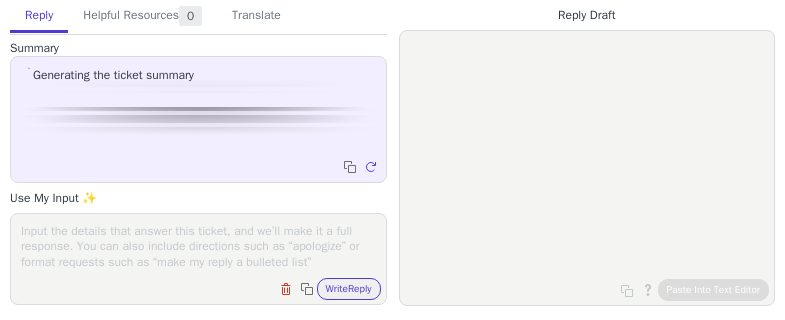 scroll, scrollTop: 0, scrollLeft: 0, axis: both 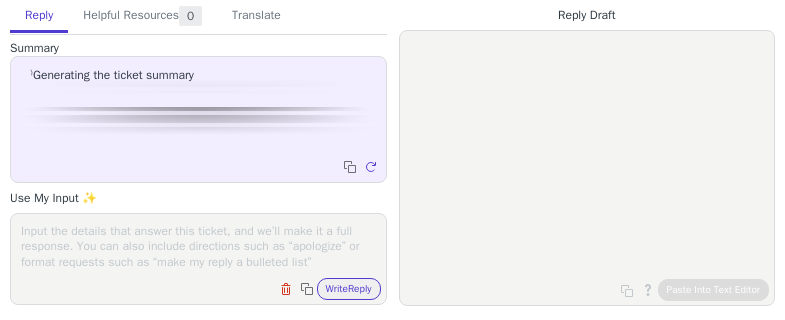 click at bounding box center [198, 246] 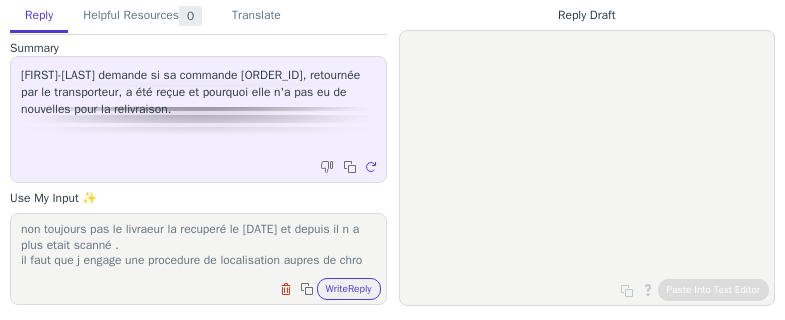 scroll, scrollTop: 32, scrollLeft: 0, axis: vertical 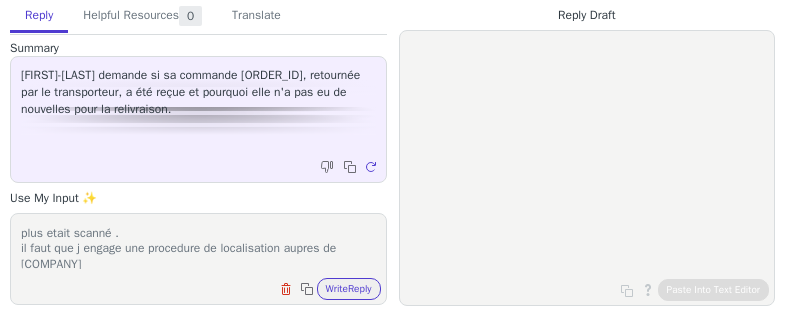 click on "bonjour,
non toujours pas le livraeur la recuperé le 26/06 et depuis il n a plus était scanné .
il faut que j engage une procedure de localisation aupres de chromopost" at bounding box center [198, 246] 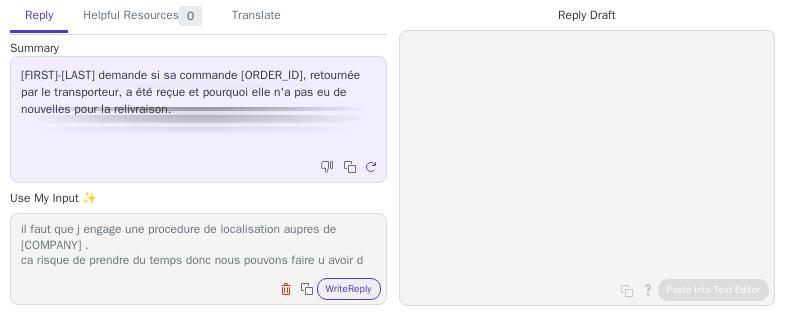scroll, scrollTop: 63, scrollLeft: 0, axis: vertical 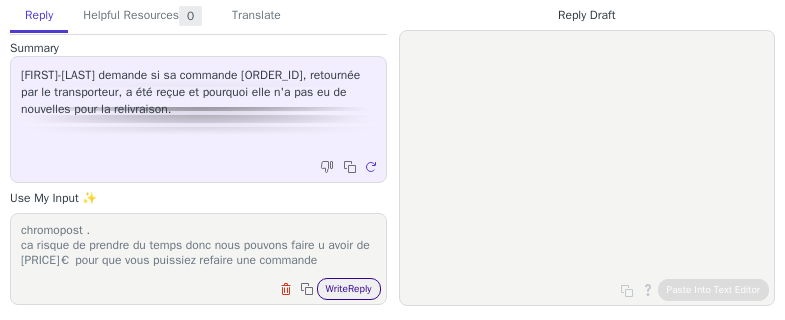 type on "bonjour,
non toujours pas le livraeur la recuperé le 26/06 et depuis il n a plus était scanné .
il faut que j engage une procedure de localisation aupres de chromopost .
ca risque de prendre du temps donc nous pouvons faire u avoir de 177€ pour que vous puissiez refaire une commande" 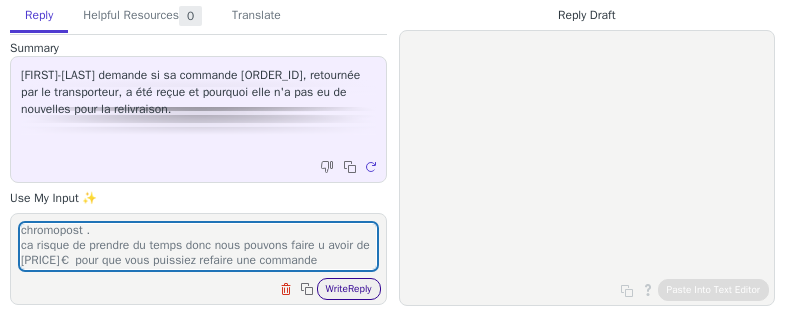 click on "Write  Reply" at bounding box center (349, 289) 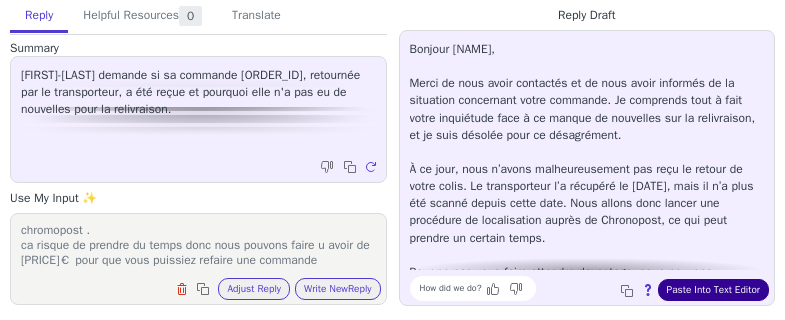 click on "Paste Into Text Editor" at bounding box center (713, 290) 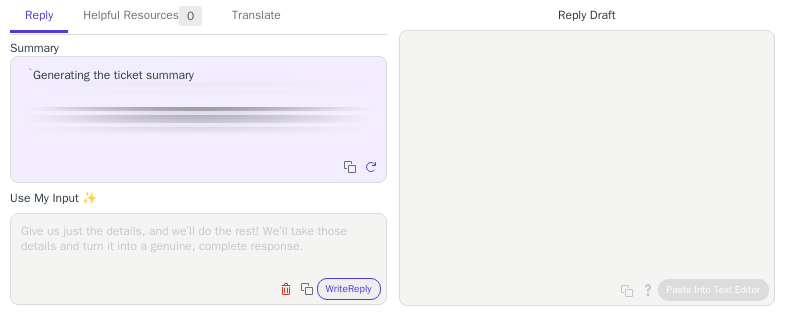 scroll, scrollTop: 0, scrollLeft: 0, axis: both 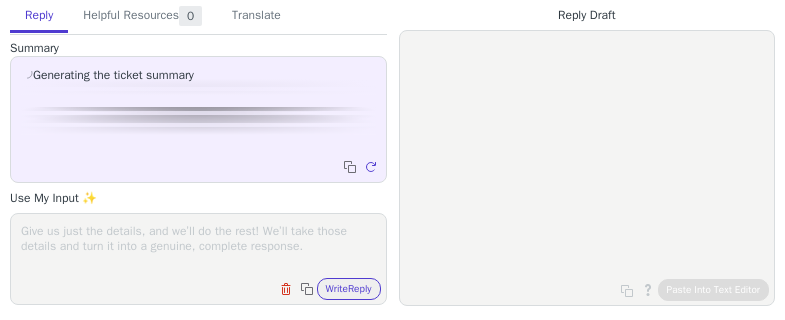 click at bounding box center [198, 246] 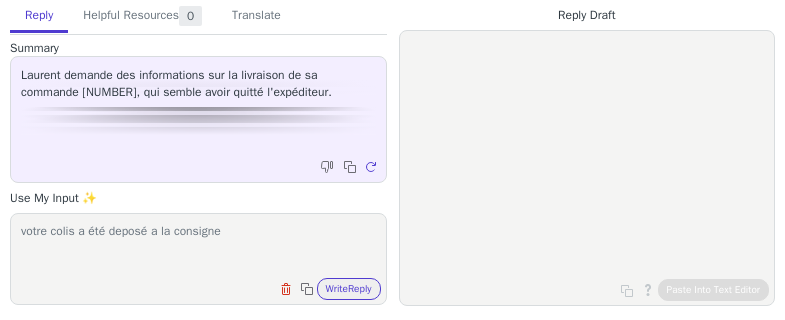 paste on "CONSIGNE PICKUP GRAND QUARTIER - [STREET] - [POSTAL_CODE] - [CITY] - FR" 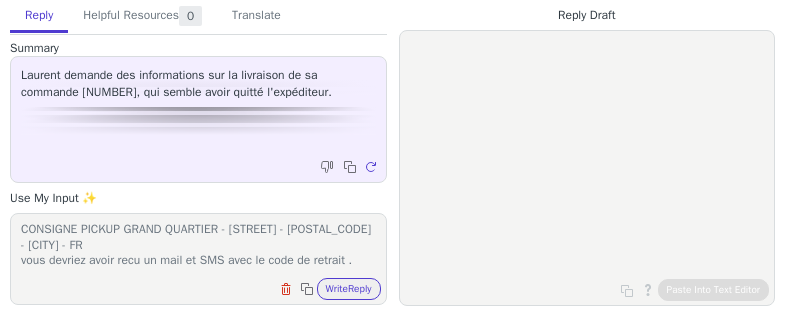 scroll, scrollTop: 32, scrollLeft: 0, axis: vertical 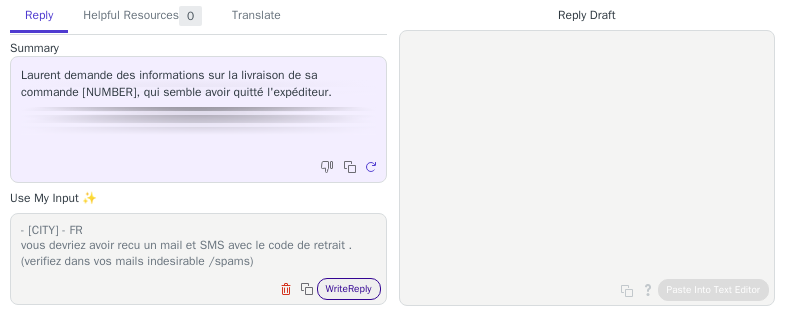 type on "votre colis a été deposé a la consigne
CONSIGNE PICKUP GRAND QUARTIER - [STREET] - [POSTAL_CODE] - [CITY] - FR
vous devriez avoir recu un mail et SMS avec le code de retrait .
(verifiez dans vos mails indesirable /spams)" 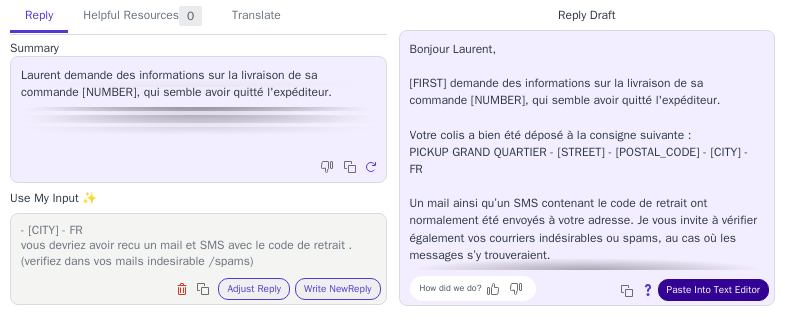 click on "Paste Into Text Editor" at bounding box center (713, 290) 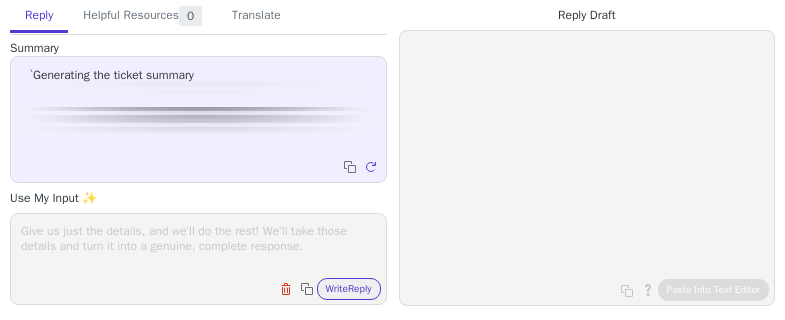 scroll, scrollTop: 0, scrollLeft: 0, axis: both 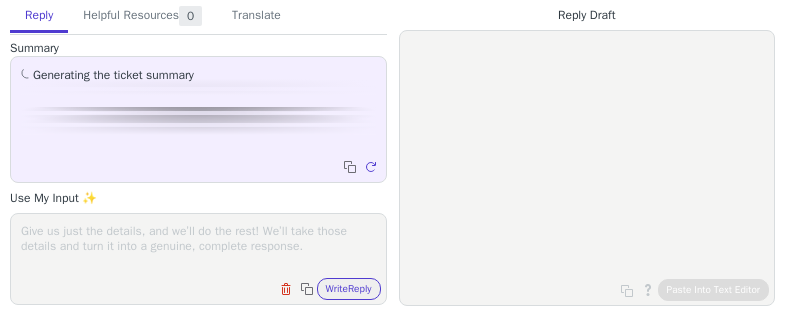 click at bounding box center (198, 246) 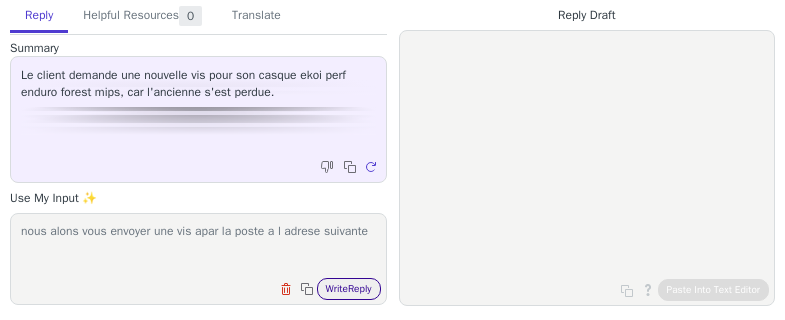 type on "nous alons vous envoyer une vis apar la poste a l adrese suivante" 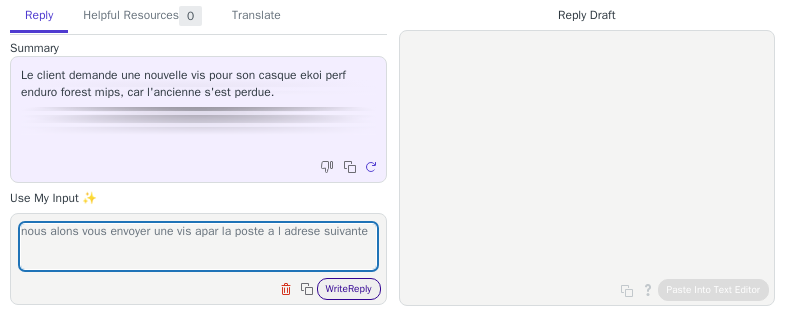 click on "Write  Reply" at bounding box center [349, 289] 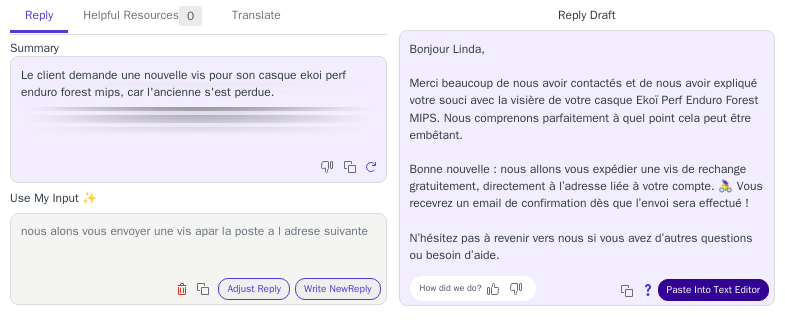 click on "Paste Into Text Editor" at bounding box center [713, 290] 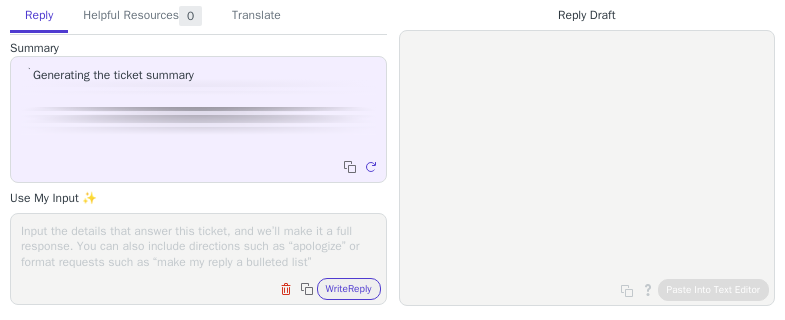 scroll, scrollTop: 0, scrollLeft: 0, axis: both 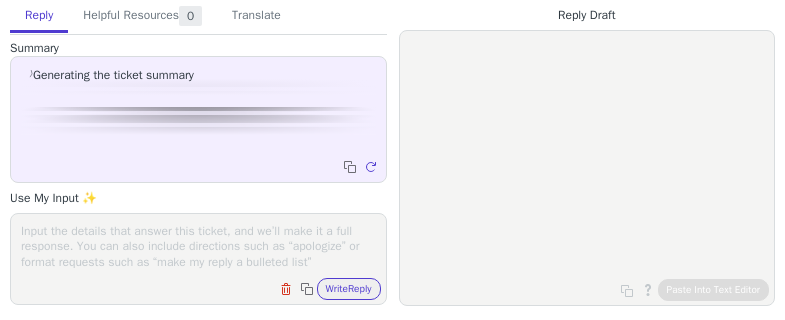 click at bounding box center (198, 246) 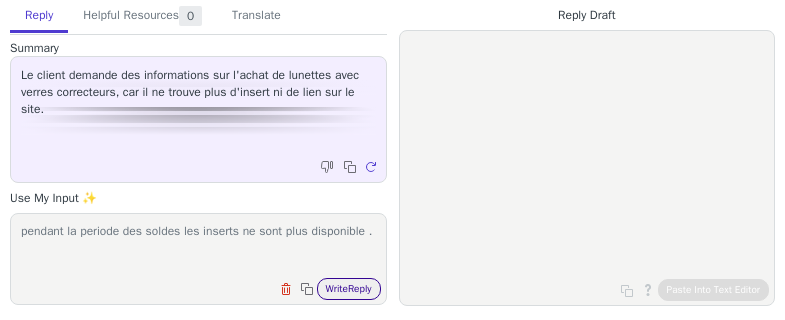 type on "pendant la periode des soldes les inserts ne sont plus disponible ." 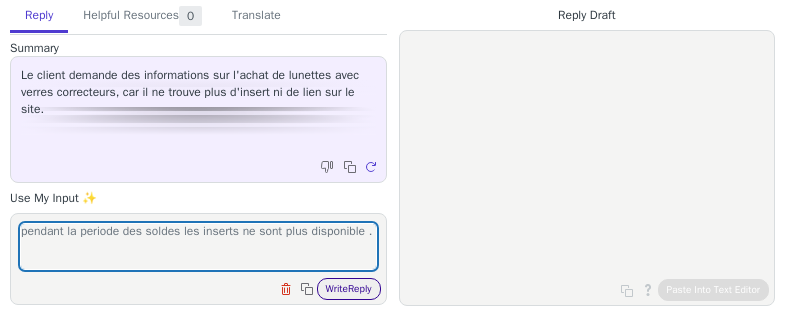 click on "Write  Reply" at bounding box center [349, 289] 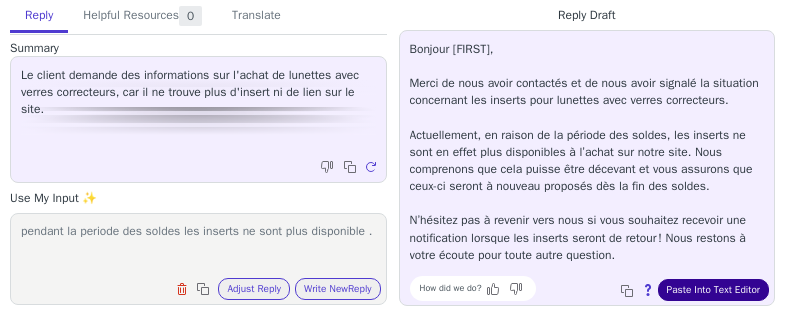 click on "Paste Into Text Editor" at bounding box center (713, 290) 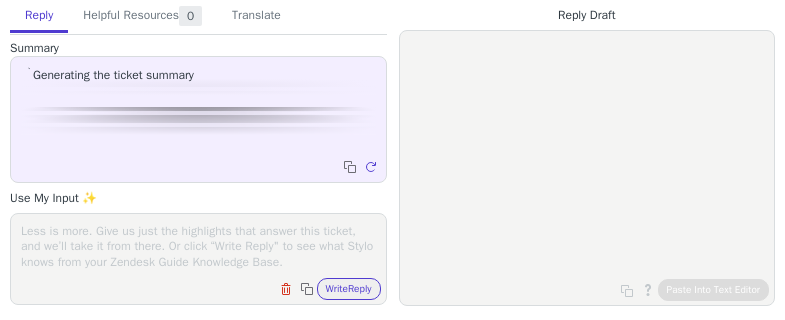 scroll, scrollTop: 0, scrollLeft: 0, axis: both 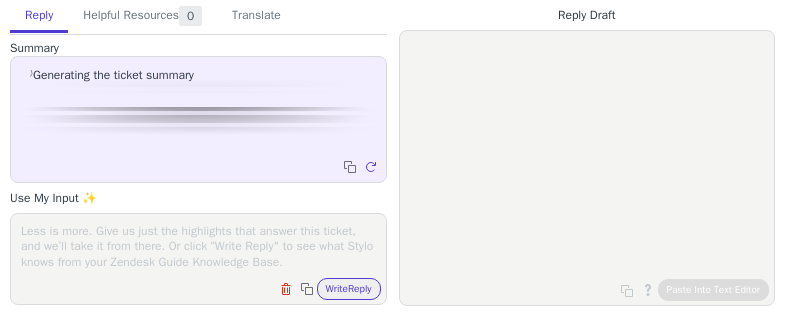 drag, startPoint x: 164, startPoint y: 247, endPoint x: 151, endPoint y: 256, distance: 15.811388 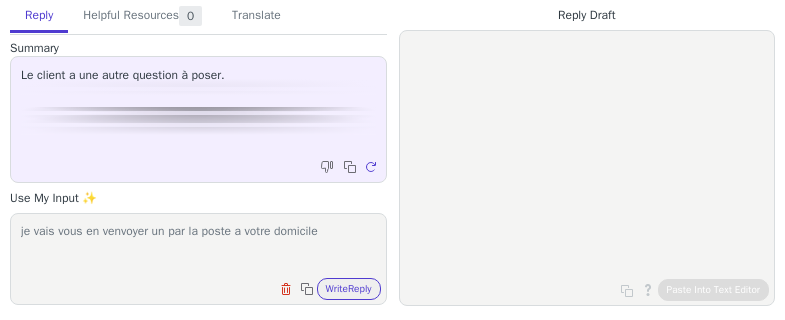 paste on "[FIRST] [LAST]
[NUMBER] [STREET]
[POSTAL_CODE] [CITY]" 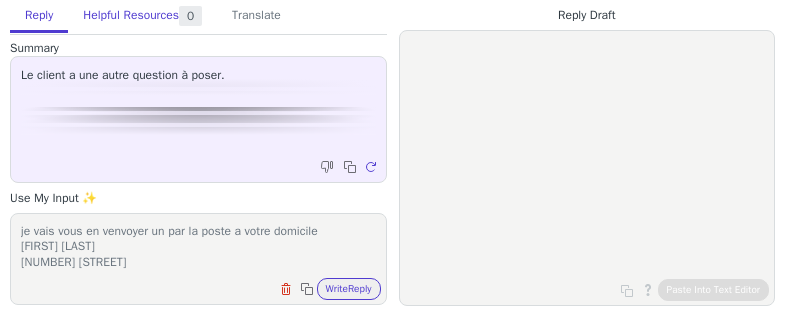 scroll, scrollTop: 17, scrollLeft: 0, axis: vertical 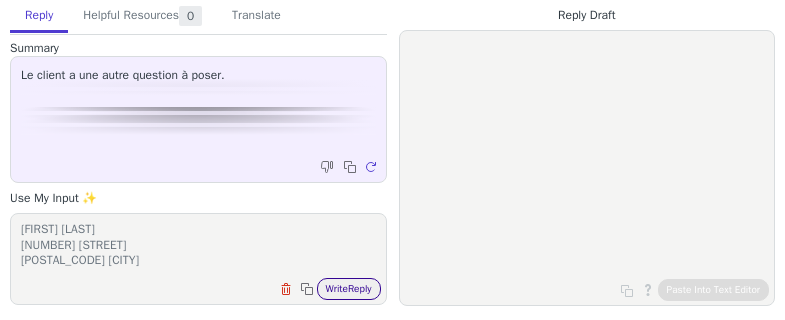 type on "je vais vous en venvoyer un par la poste a votre domicile
[FIRST] [LAST]
[NUMBER] [STREET]
[POSTAL_CODE] [CITY]" 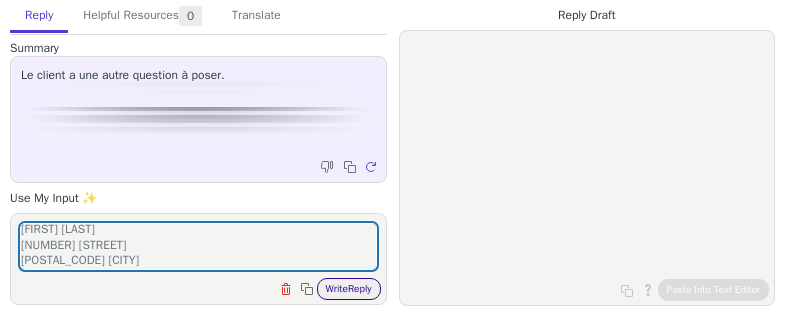 click on "Write  Reply" at bounding box center [349, 289] 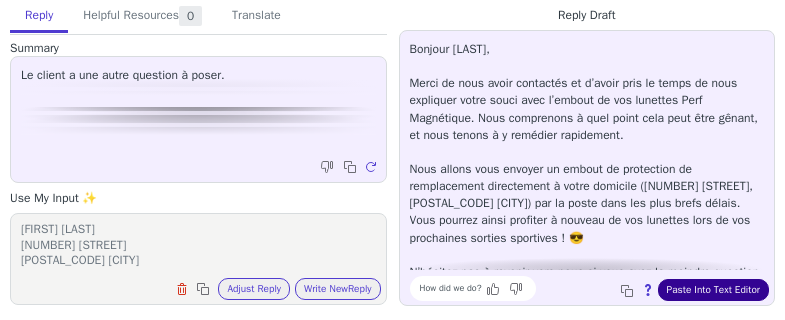 click on "Paste Into Text Editor" at bounding box center (713, 290) 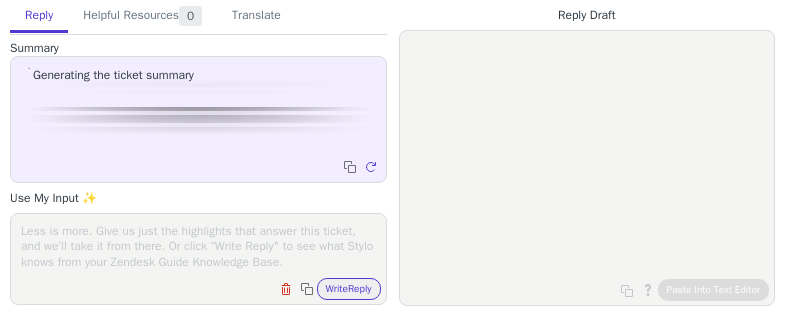 scroll, scrollTop: 0, scrollLeft: 0, axis: both 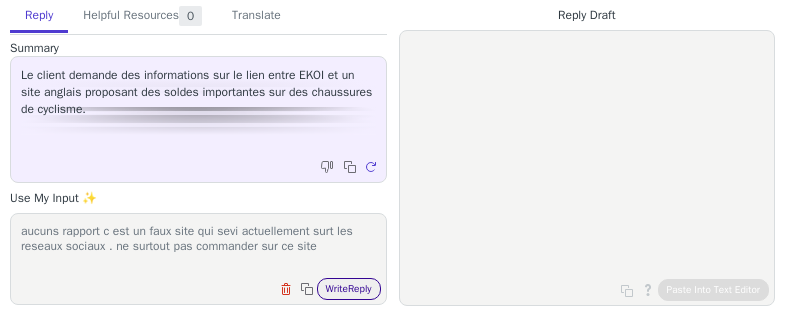 type on "aucuns rapport c est un faux site qui sevi actuellement surt les reseaux sociaux . ne surtout pas commander sur ce site" 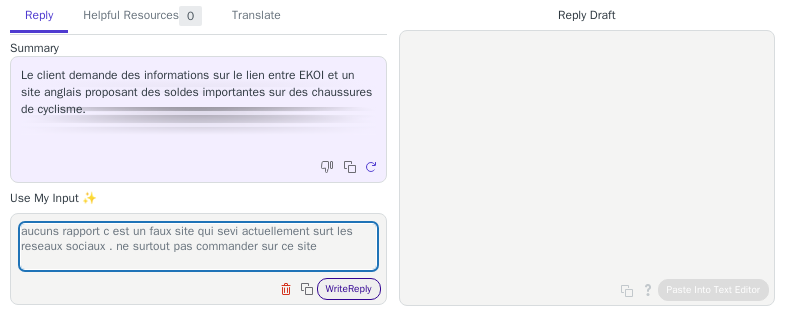 click on "Write  Reply" at bounding box center [349, 289] 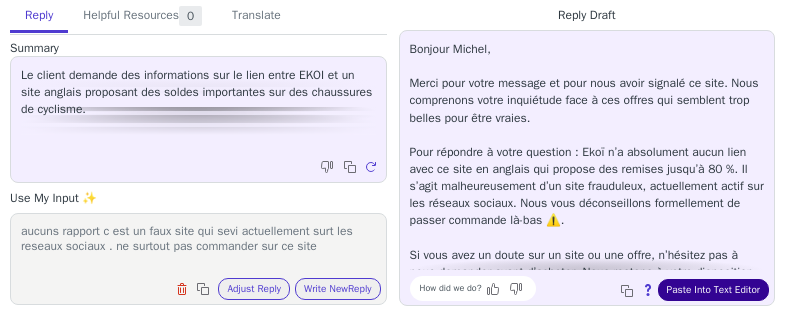 click on "Paste Into Text Editor" at bounding box center [713, 290] 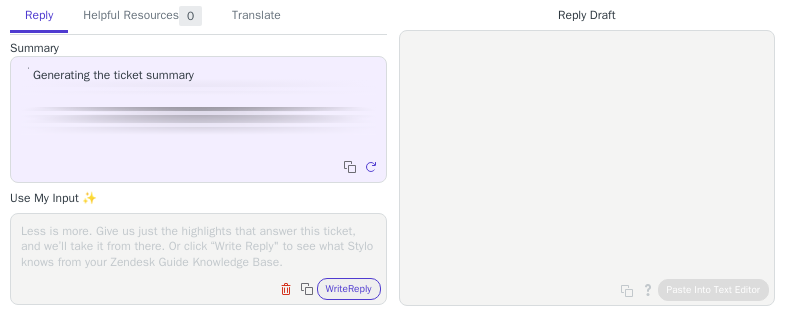 scroll, scrollTop: 0, scrollLeft: 0, axis: both 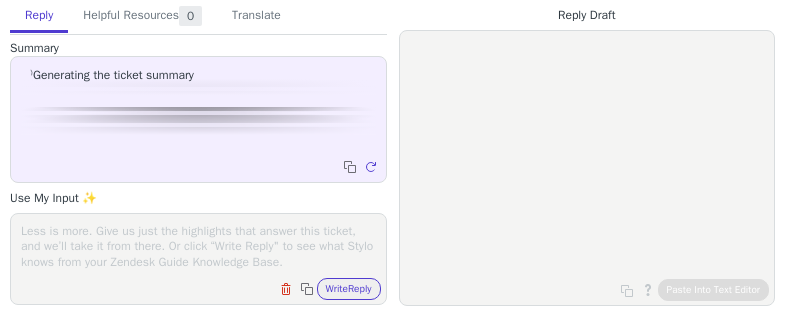 click at bounding box center (198, 246) 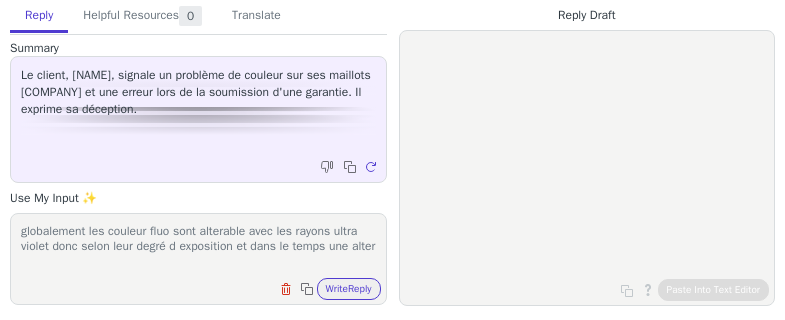 scroll, scrollTop: 1, scrollLeft: 0, axis: vertical 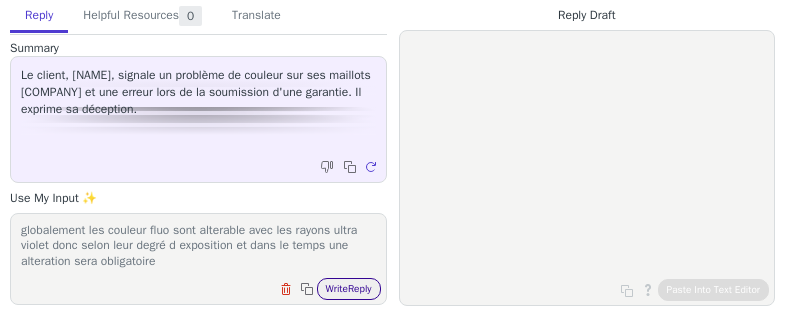 type on "globalement les couleur fluo sont alterable avec les rayons ultra violet donc selon leur degré d exposition et dans le temps une alteration sera obligatoire" 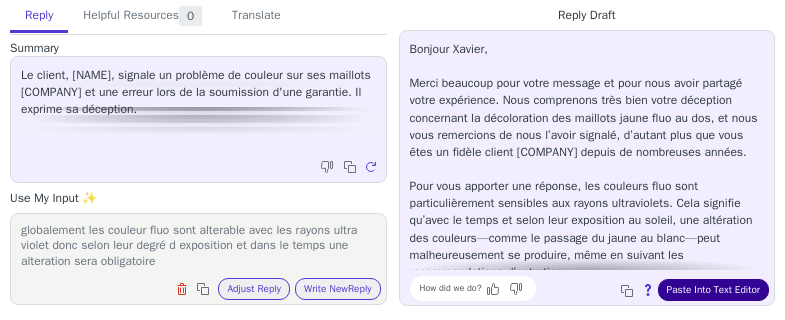 click on "Paste Into Text Editor" at bounding box center [713, 290] 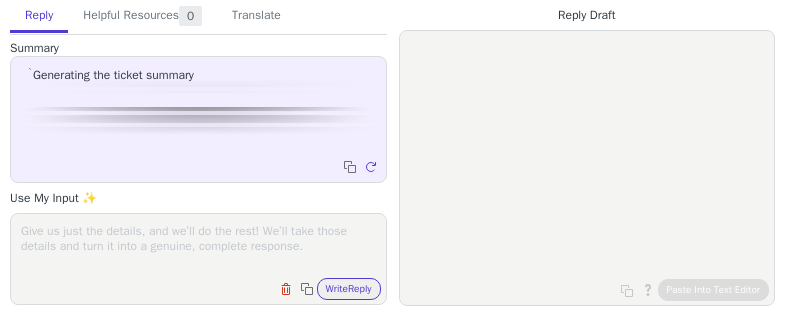 scroll, scrollTop: 0, scrollLeft: 0, axis: both 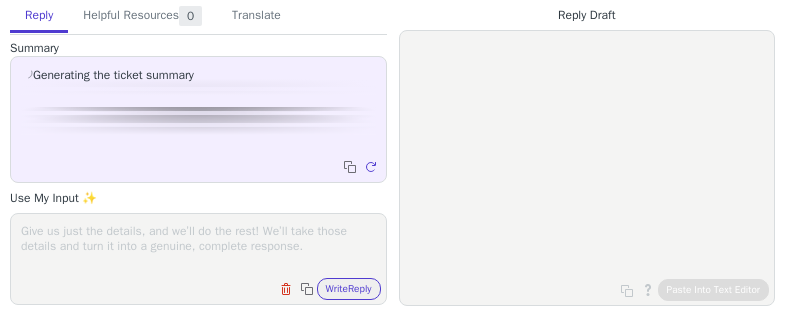 click at bounding box center [198, 246] 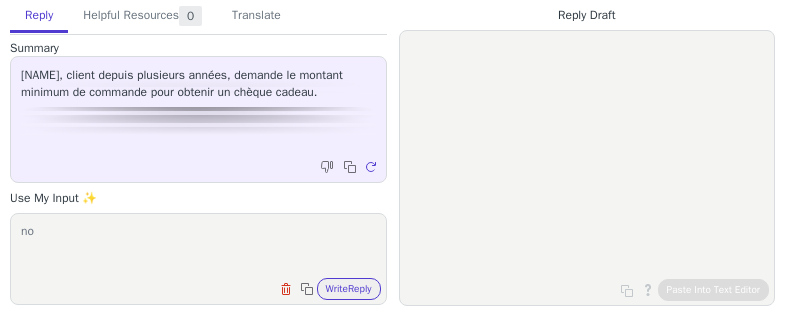 drag, startPoint x: 62, startPoint y: 248, endPoint x: 8, endPoint y: 263, distance: 56.044624 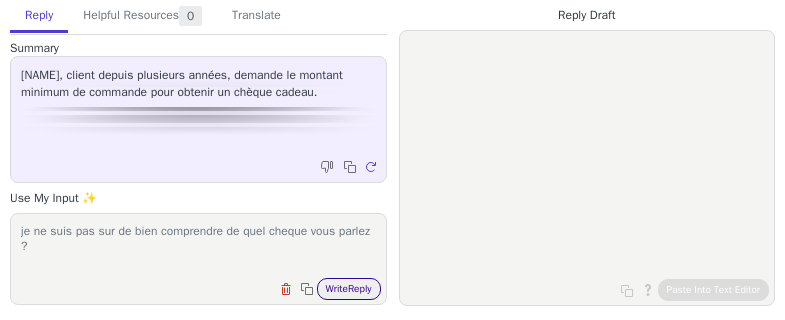 type on "je ne suis pas sur de bien comprendre de quel cheque vous parlez ?" 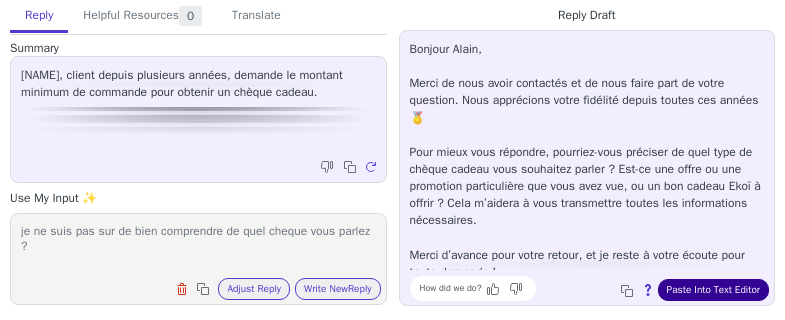 click on "Paste Into Text Editor" at bounding box center [713, 290] 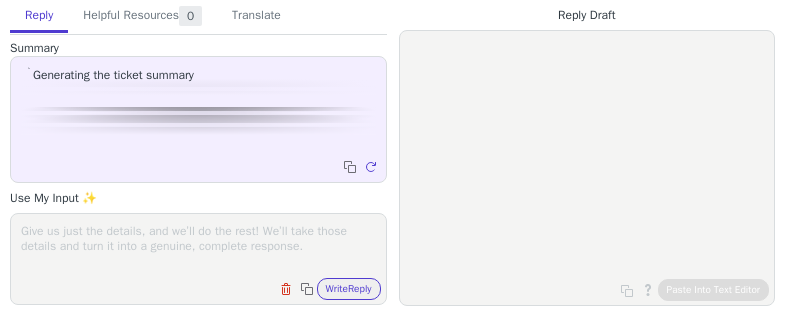 scroll, scrollTop: 0, scrollLeft: 0, axis: both 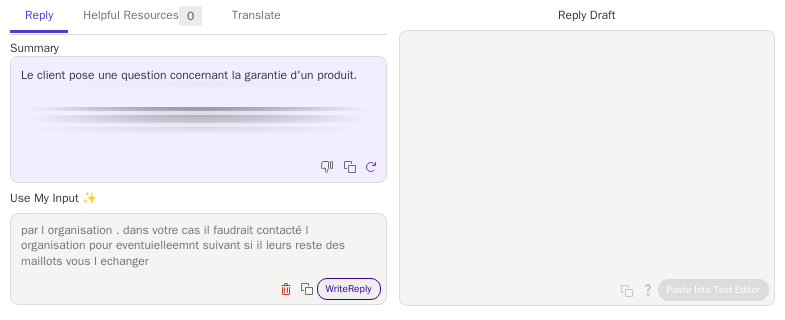 type on "bonjour,
ce son des maillot specifiquement commandé pour cet evenement par l organisation . dans votre cas il faudrait contacté l organisation pour eventuielleemnt suivant si il leurs reste des maillots vous l echanger" 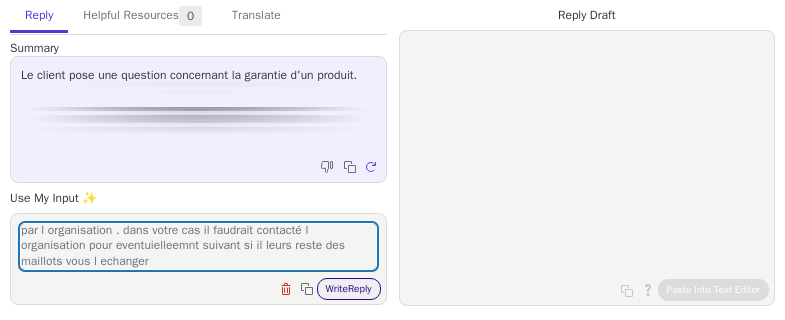 click on "Write  Reply" at bounding box center (349, 289) 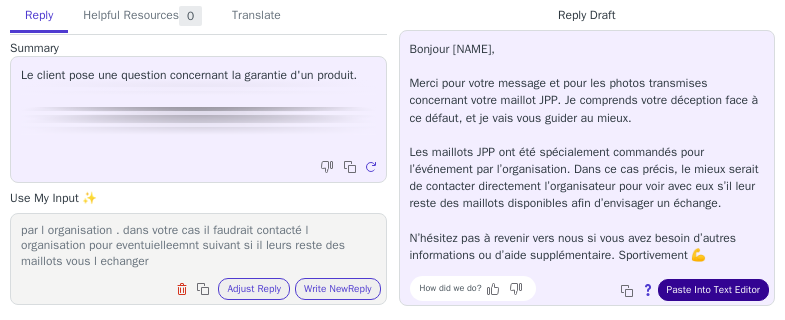 click on "Paste Into Text Editor" at bounding box center (713, 290) 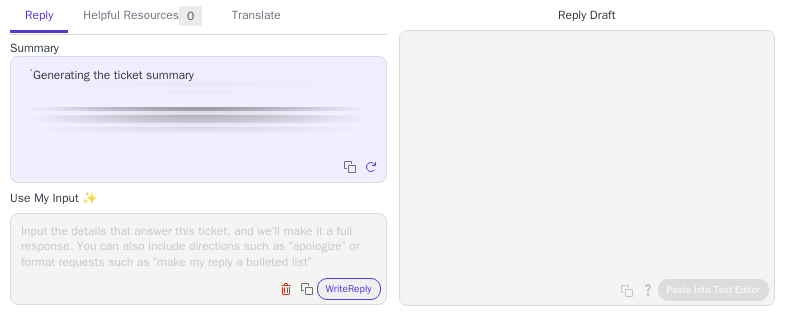 scroll, scrollTop: 0, scrollLeft: 0, axis: both 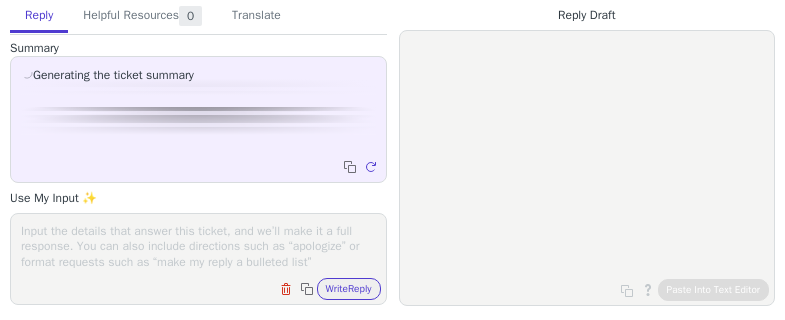 click at bounding box center (198, 246) 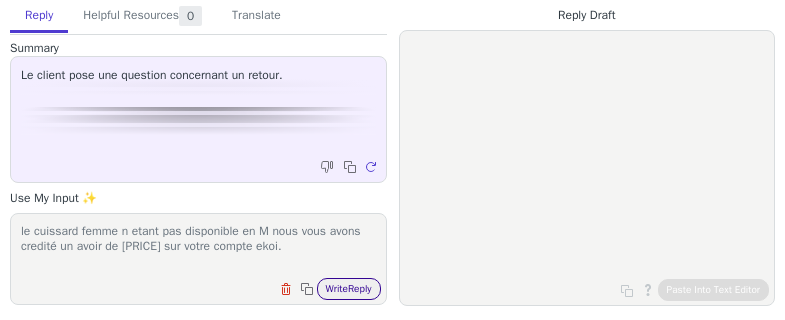 type on "le cuissard femme n etant pas disponible en M nous vous avons credité un avoir de [PRICE] sur votre compte ekoi." 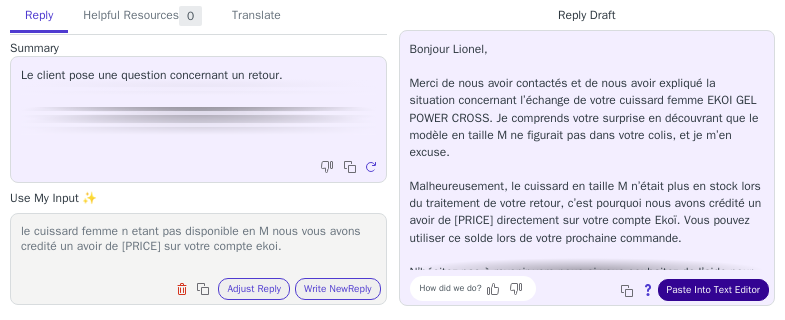 click on "Paste Into Text Editor" at bounding box center (713, 290) 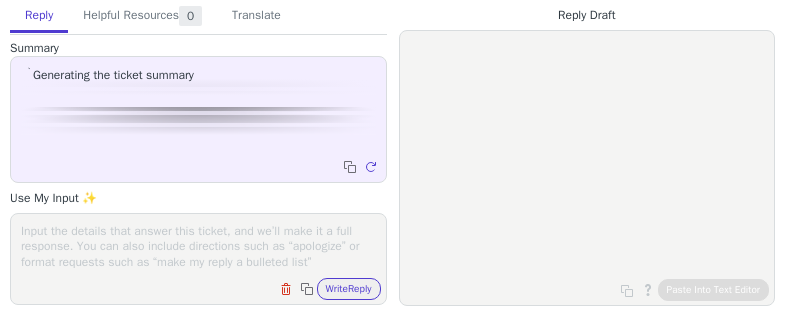 scroll, scrollTop: 0, scrollLeft: 0, axis: both 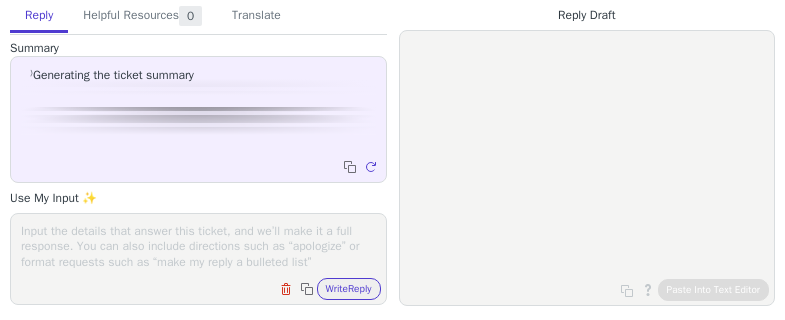 click at bounding box center (198, 246) 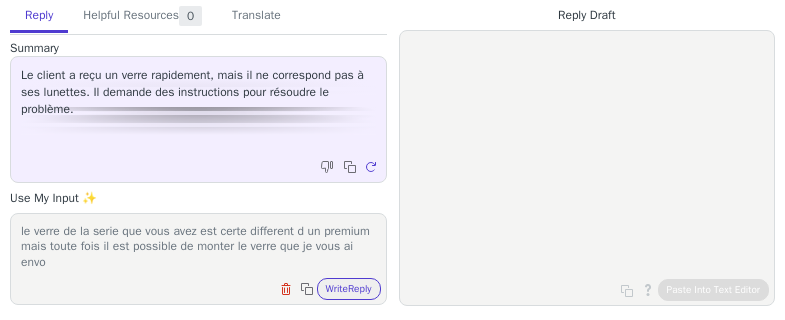 scroll, scrollTop: 1, scrollLeft: 0, axis: vertical 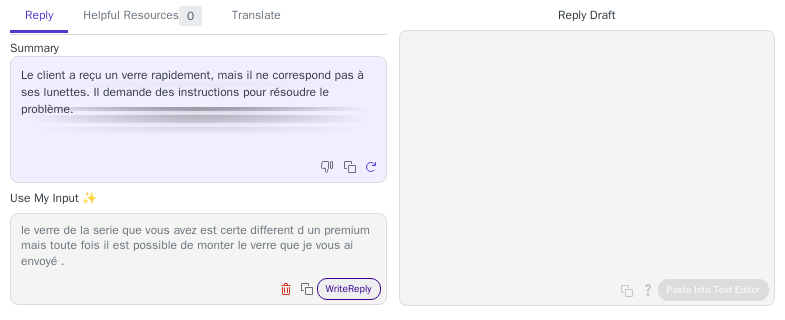 type on "le verre de la serie que vous avez est certe different d un premium mais toute fois il est possible de monter le verre que je vous ai envoyé ." 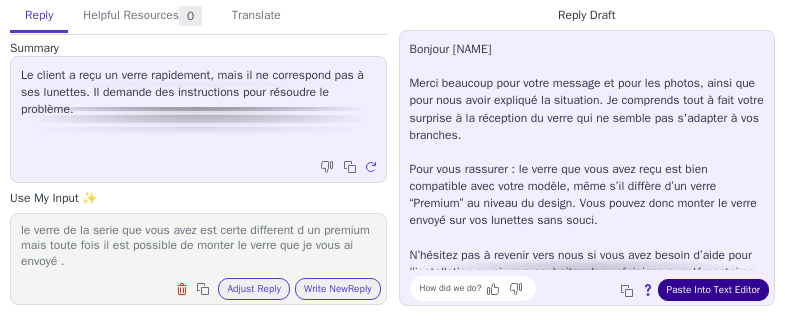 click on "Paste Into Text Editor" at bounding box center [713, 290] 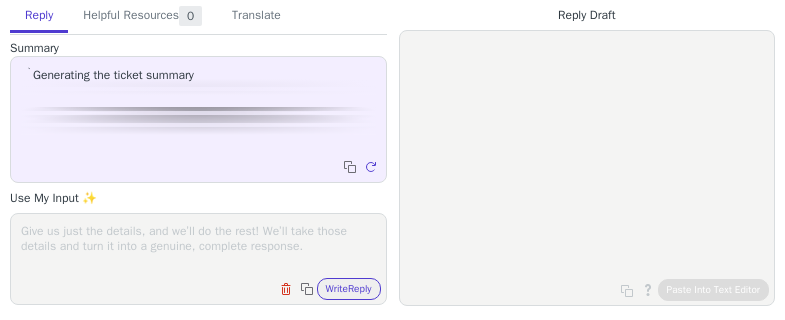 scroll, scrollTop: 0, scrollLeft: 0, axis: both 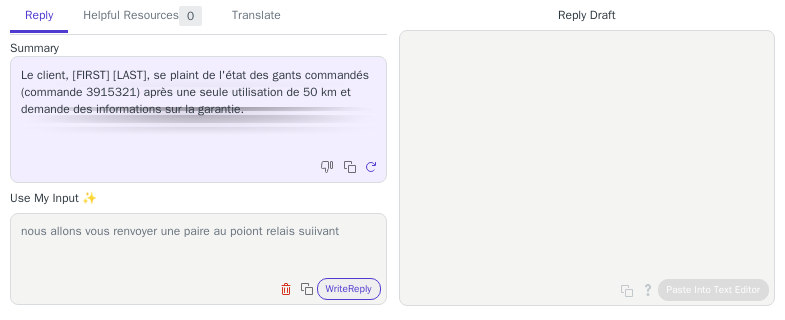 paste on "[FIRST] [LAST]
INTERNATIONALE COMESTIQUE
[NUMBER] [STREET]
[POSTAL_CODE] [CITY]
[COUNTRY]" 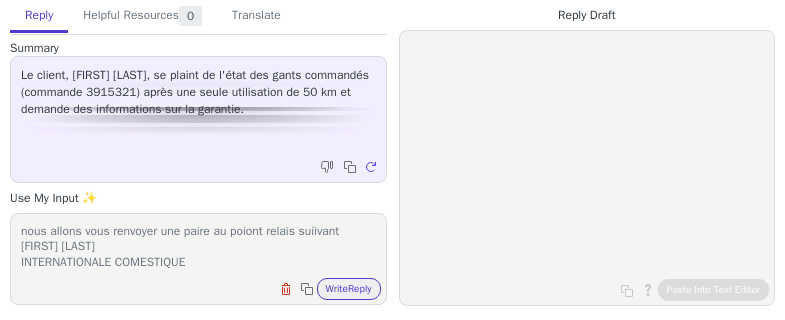 scroll, scrollTop: 48, scrollLeft: 0, axis: vertical 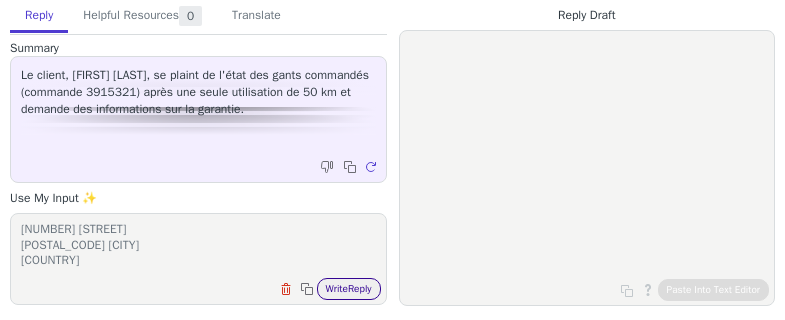 type on "nous allons vous renvoyer une paire au poiont relais suiivant
[FIRST] [LAST]
INTERNATIONALE COMESTIQUE
[NUMBER] [STREET]
[POSTAL_CODE] [CITY]
[COUNTRY]" 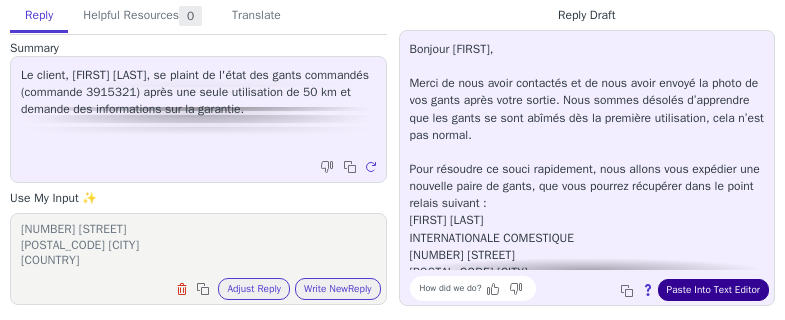 click on "Paste Into Text Editor" at bounding box center (713, 290) 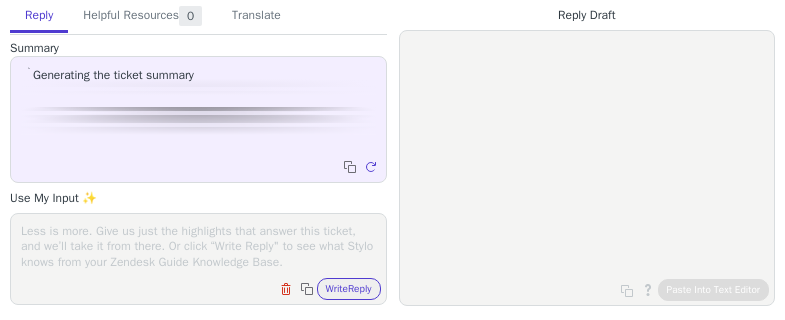 scroll, scrollTop: 0, scrollLeft: 0, axis: both 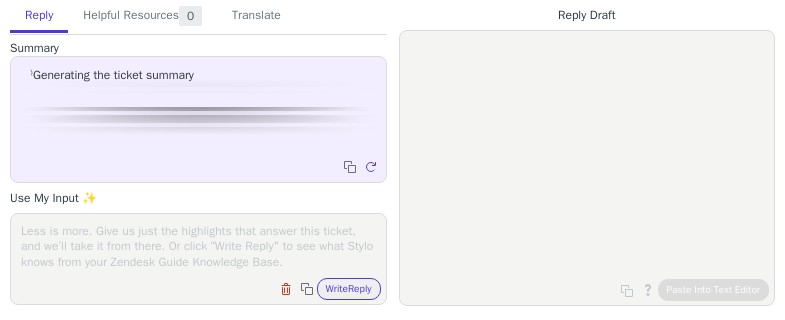 click at bounding box center (198, 246) 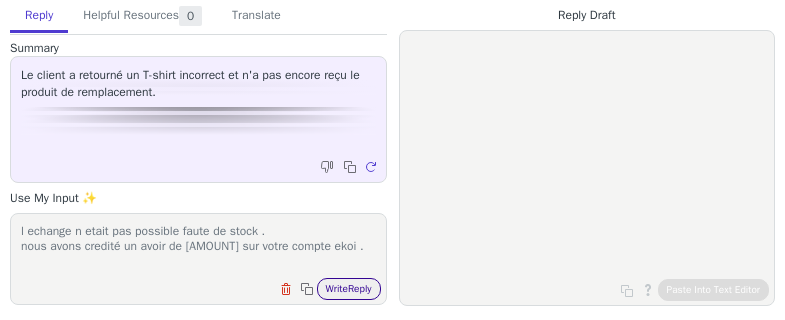 type on "l echange n etait pas possible faute de stock .
nous avons credité un avoir de [AMOUNT] sur votre compte ekoi ." 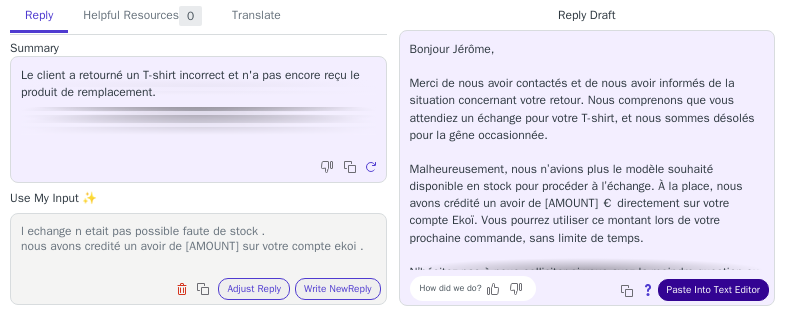 click on "Paste Into Text Editor" at bounding box center (713, 290) 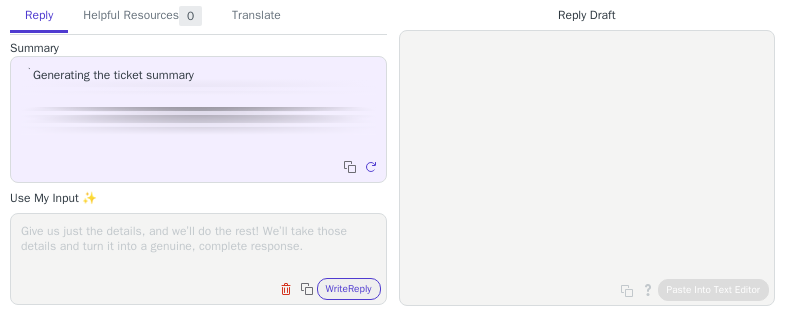 scroll, scrollTop: 0, scrollLeft: 0, axis: both 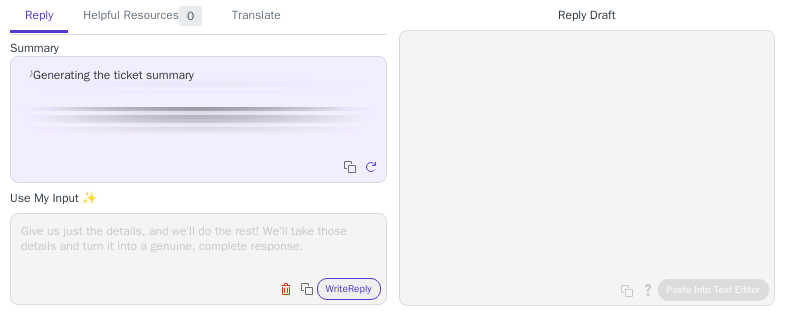 click at bounding box center (198, 246) 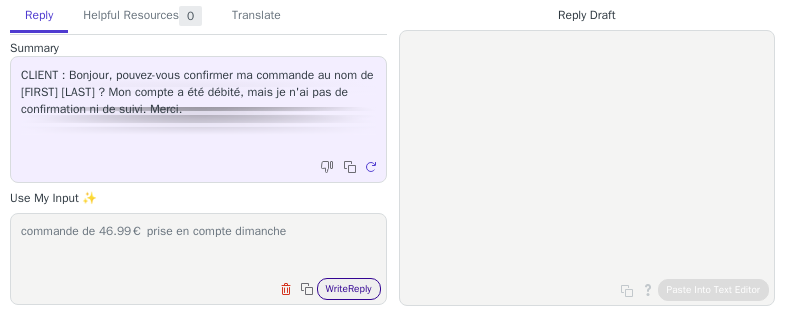 type on "commande de 46.99€ prise en compte dimanche" 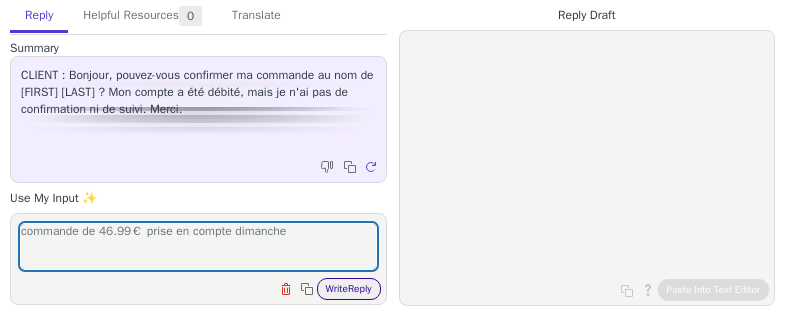 click on "Write  Reply" at bounding box center (349, 289) 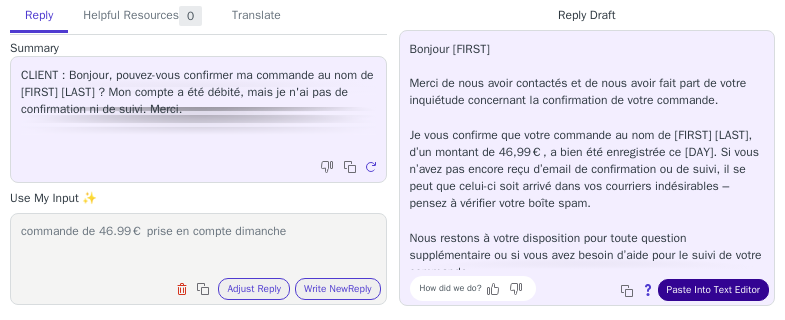 click on "Paste Into Text Editor" at bounding box center (713, 290) 